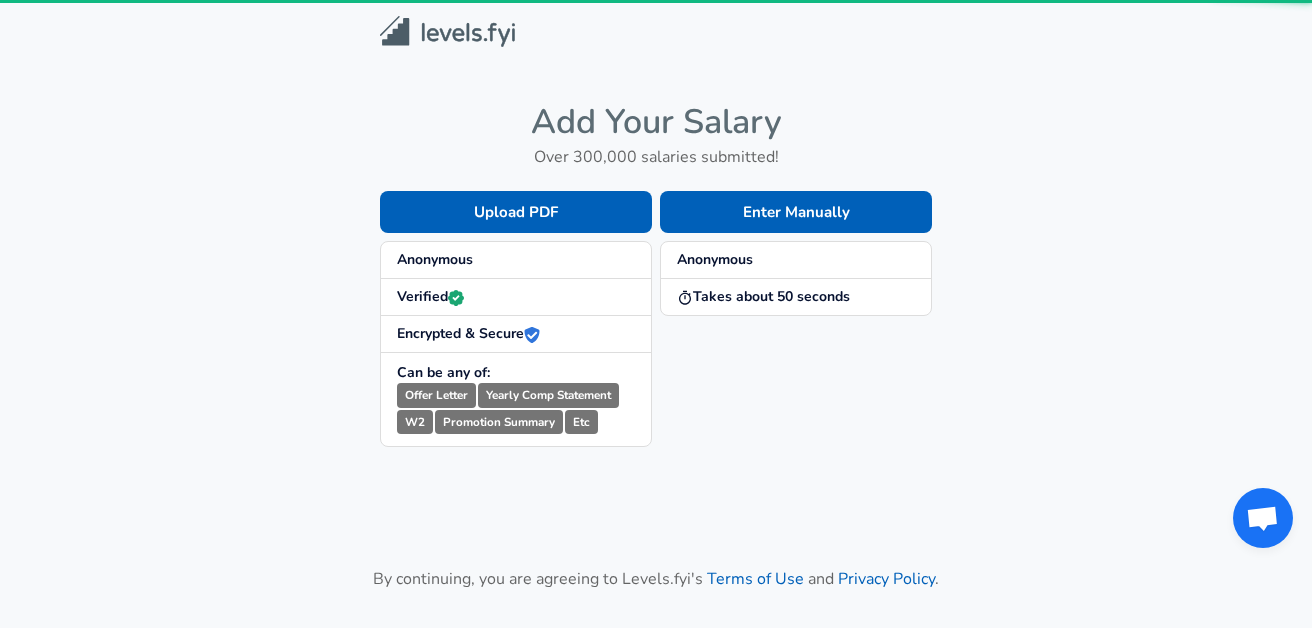 scroll, scrollTop: 0, scrollLeft: 0, axis: both 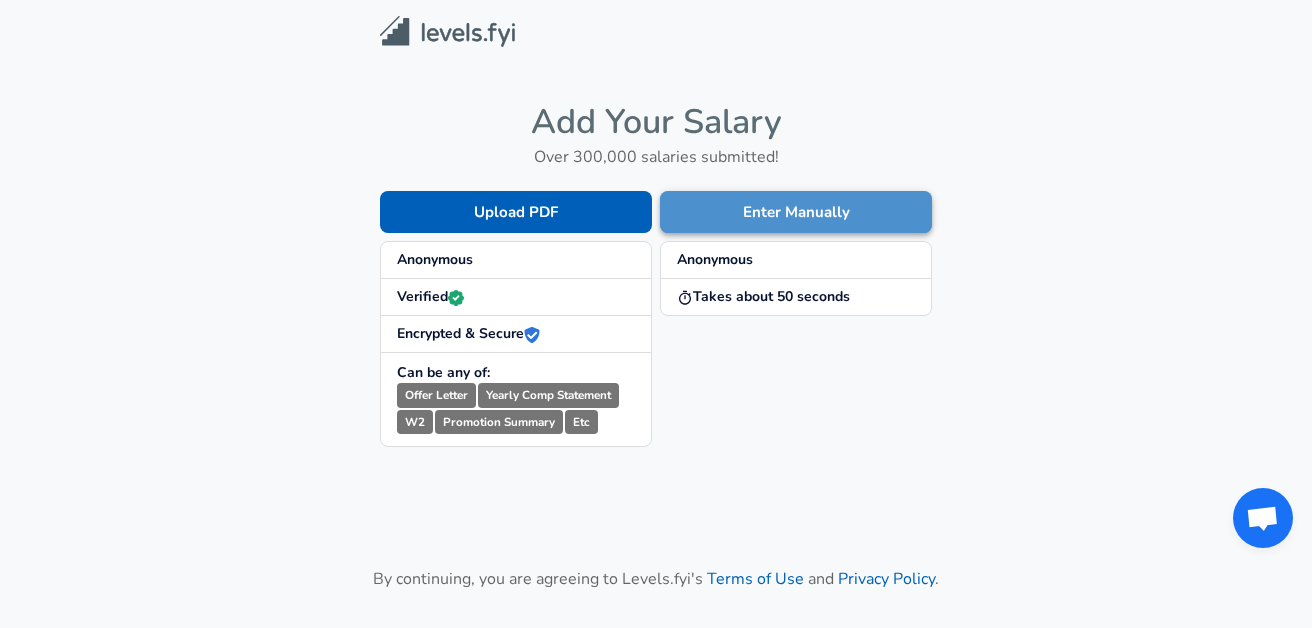 click on "Enter Manually" at bounding box center (796, 212) 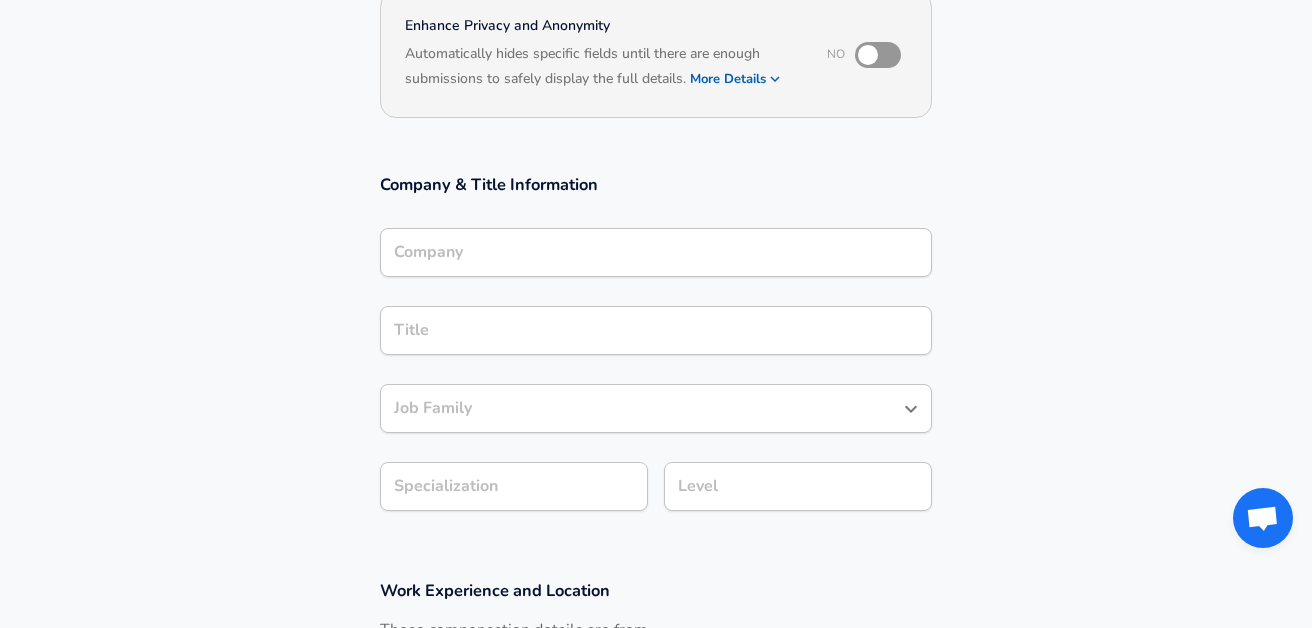 scroll, scrollTop: 226, scrollLeft: 0, axis: vertical 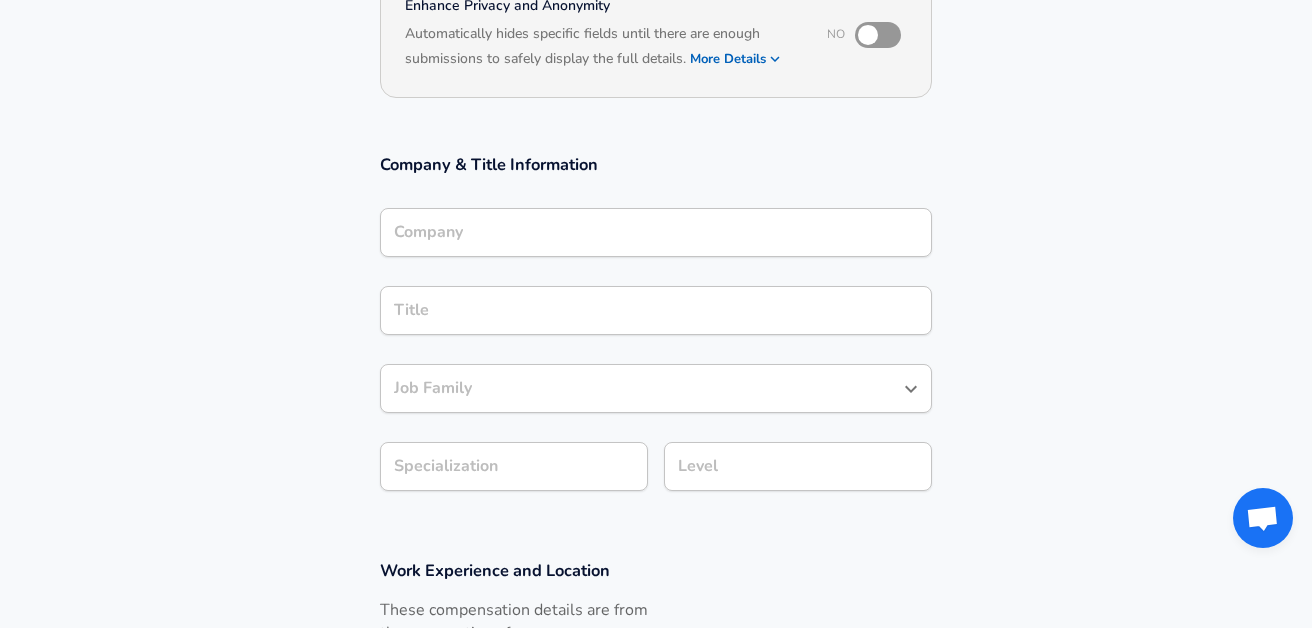click on "Company" at bounding box center [656, 232] 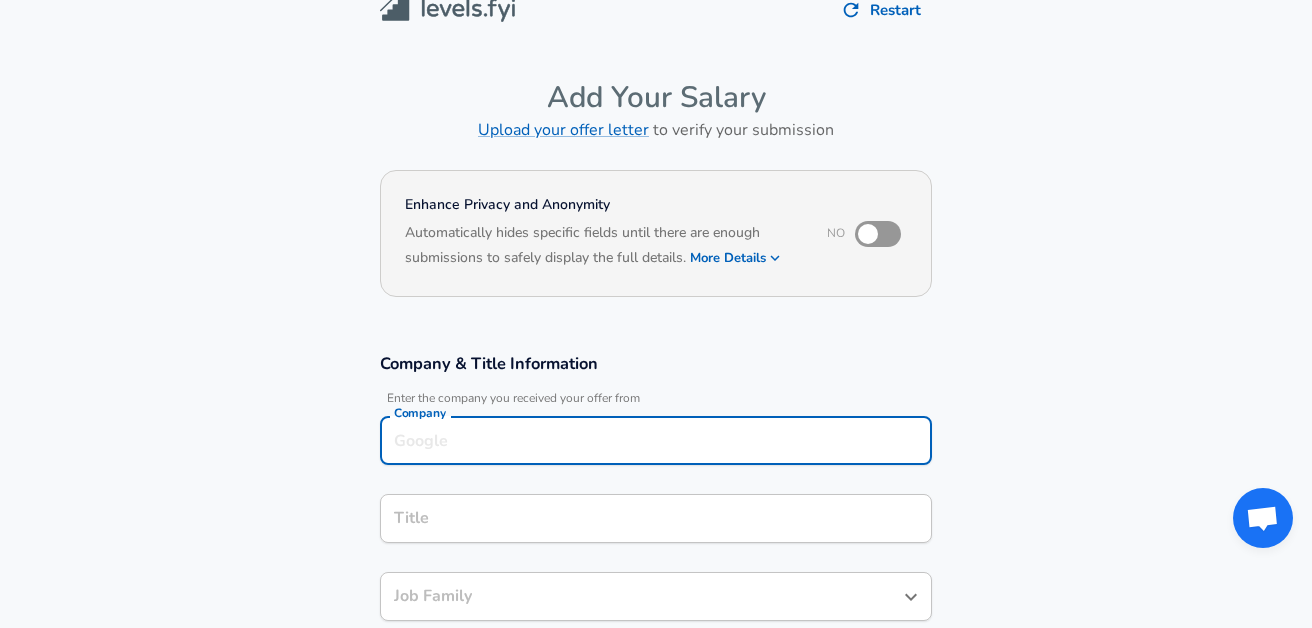 scroll, scrollTop: 26, scrollLeft: 0, axis: vertical 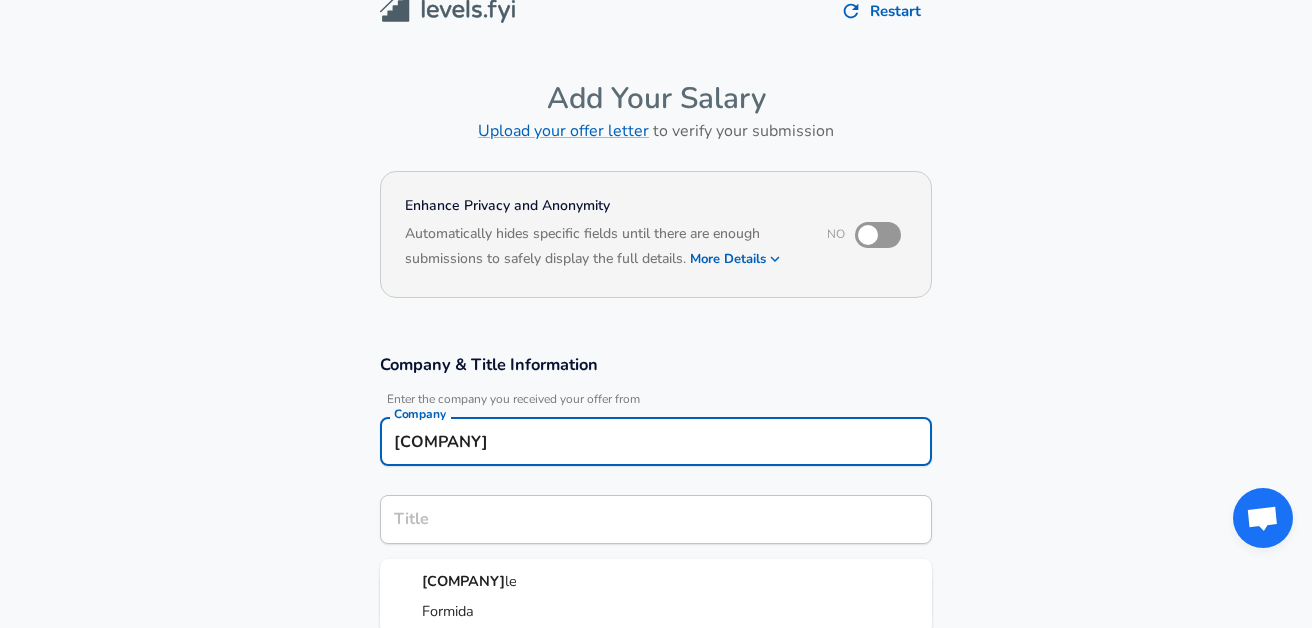 type on "[COMPANY]" 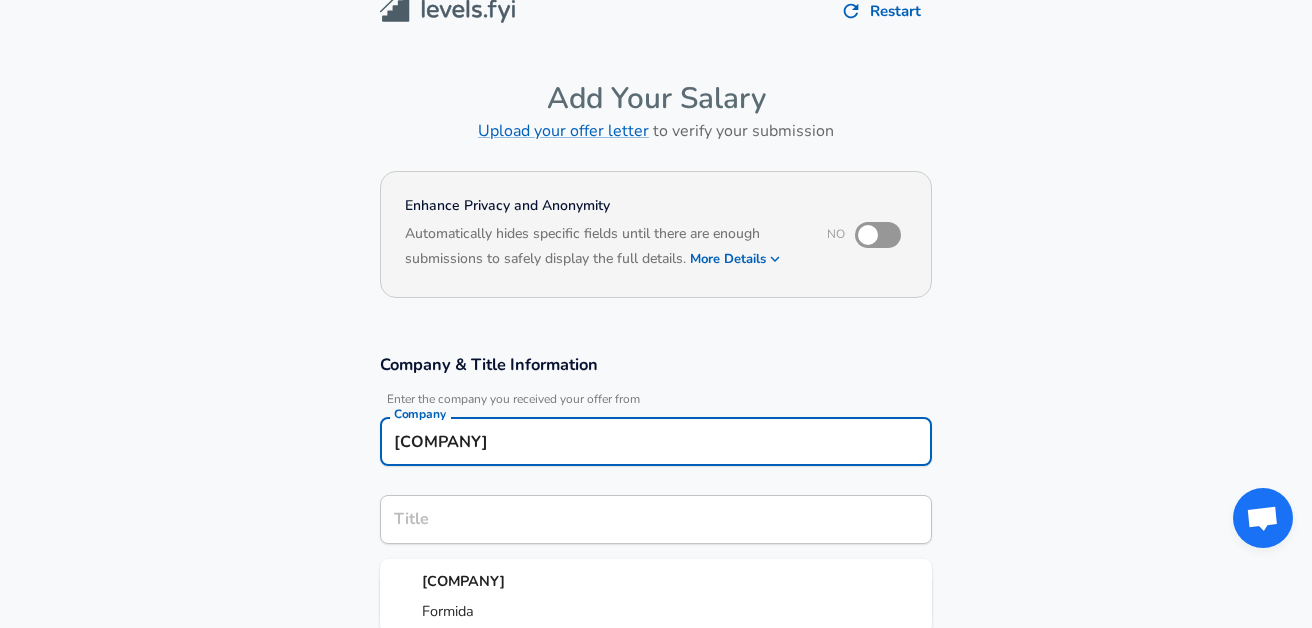click on "Submit Salary" at bounding box center [660, 1043] 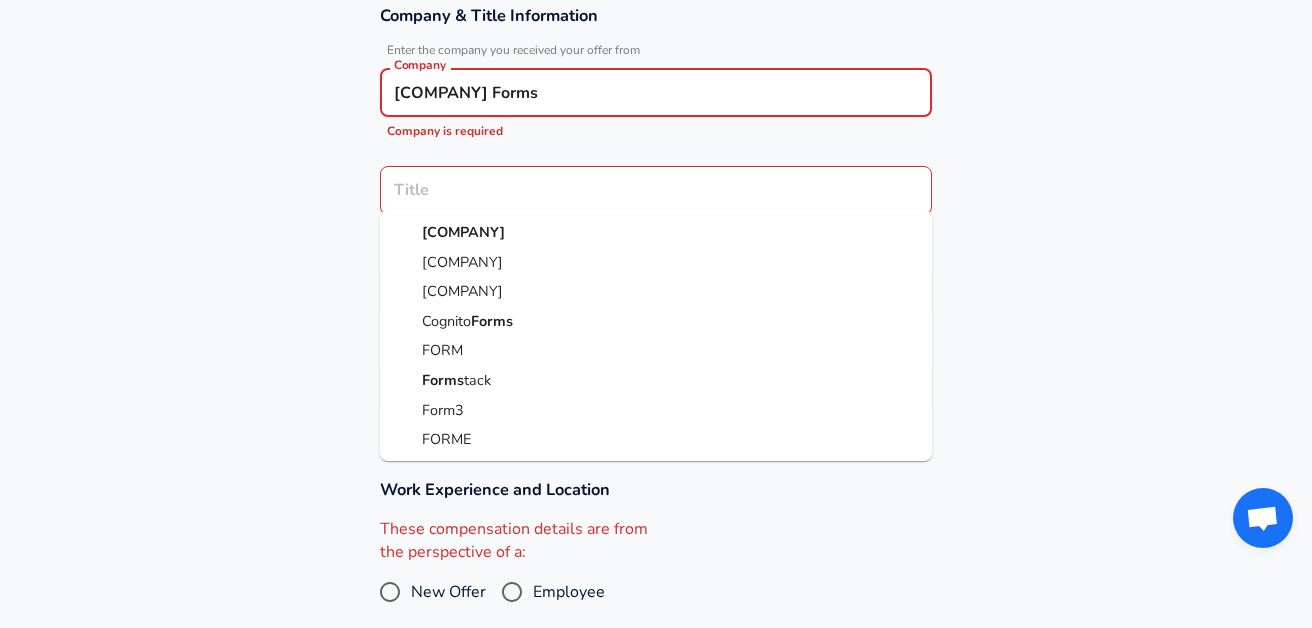 scroll, scrollTop: 377, scrollLeft: 0, axis: vertical 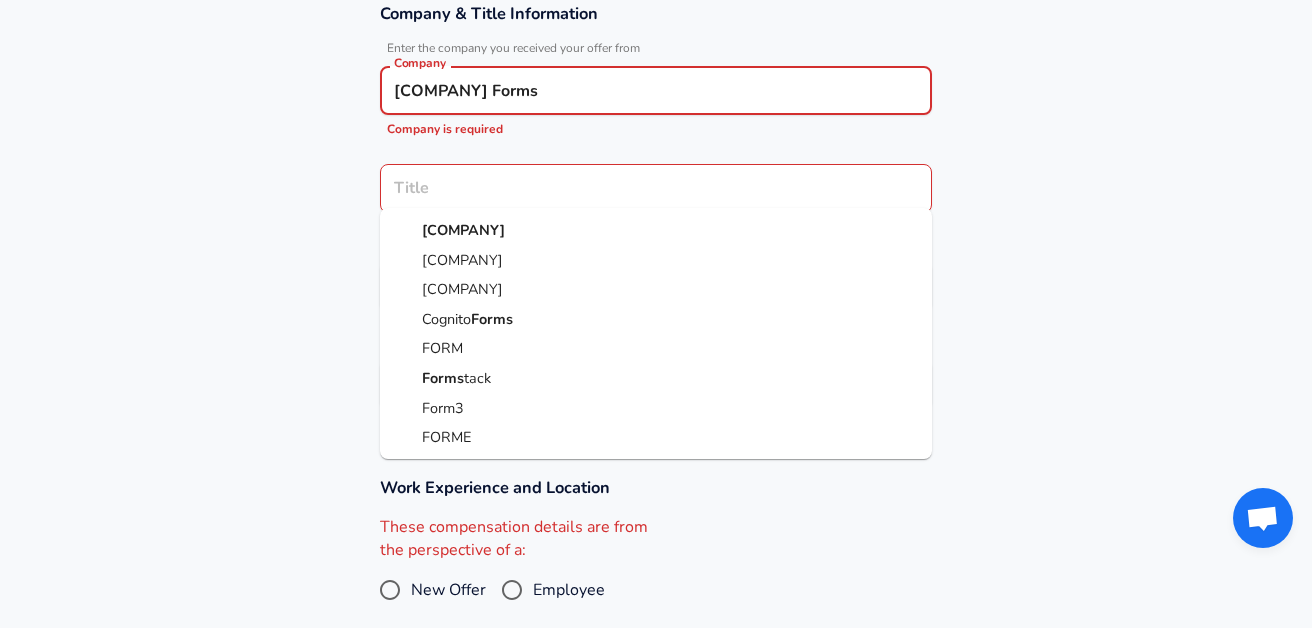 type on "[COMPANY] Forms" 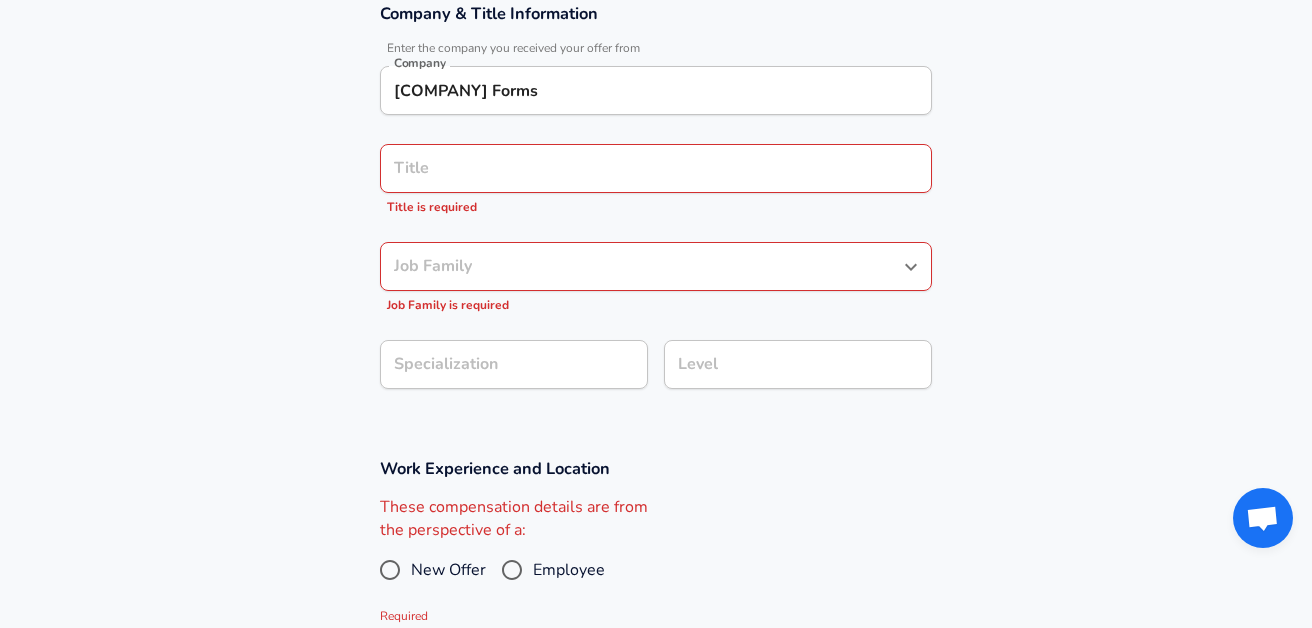 click on "Company & Title Information Enter the company you received your offer from Company [COMPANY] Company Select the title that closest resembles your official title. This should be similar to the title that was present on your offer letter. Title Software Engineer Title Job Family Software Engineer Job Family Select Specialization Production Production Select Specialization Your level on the career ladder. e.g. L3 or Senior Product Manager or Principal Engineer or Distinguished Engineer Level 1 Level Work Experience and Location New Offer Employee Yes yes Must be a number" at bounding box center [656, 206] 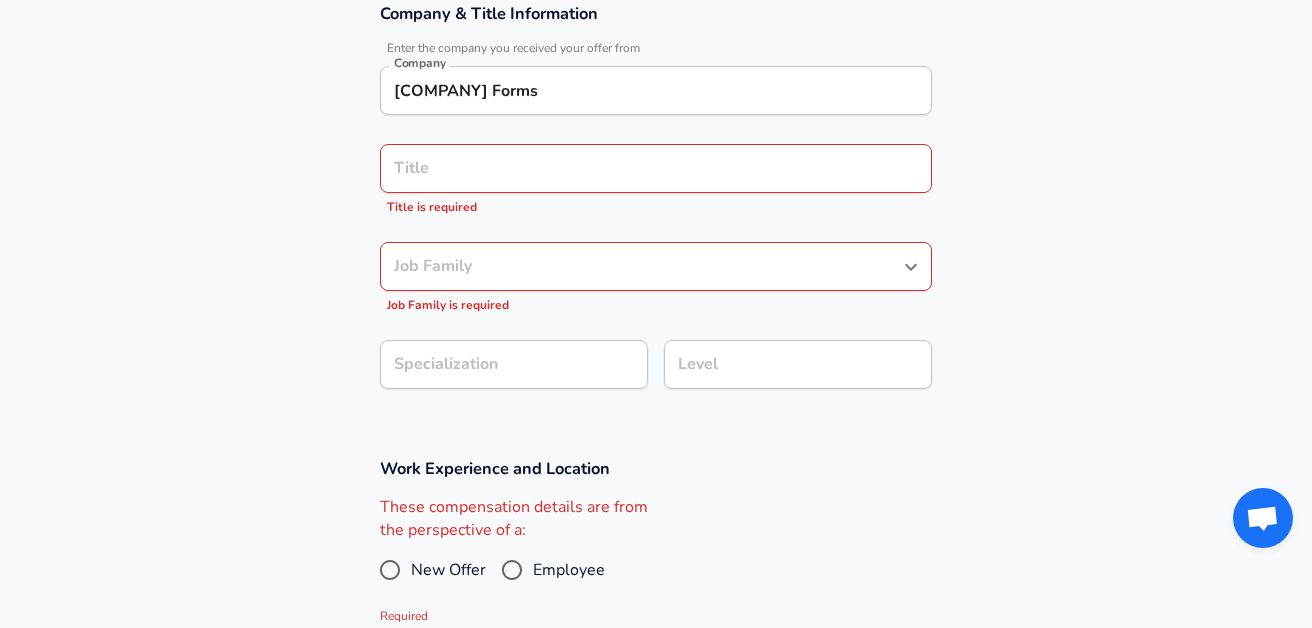 click on "Title" at bounding box center [656, 168] 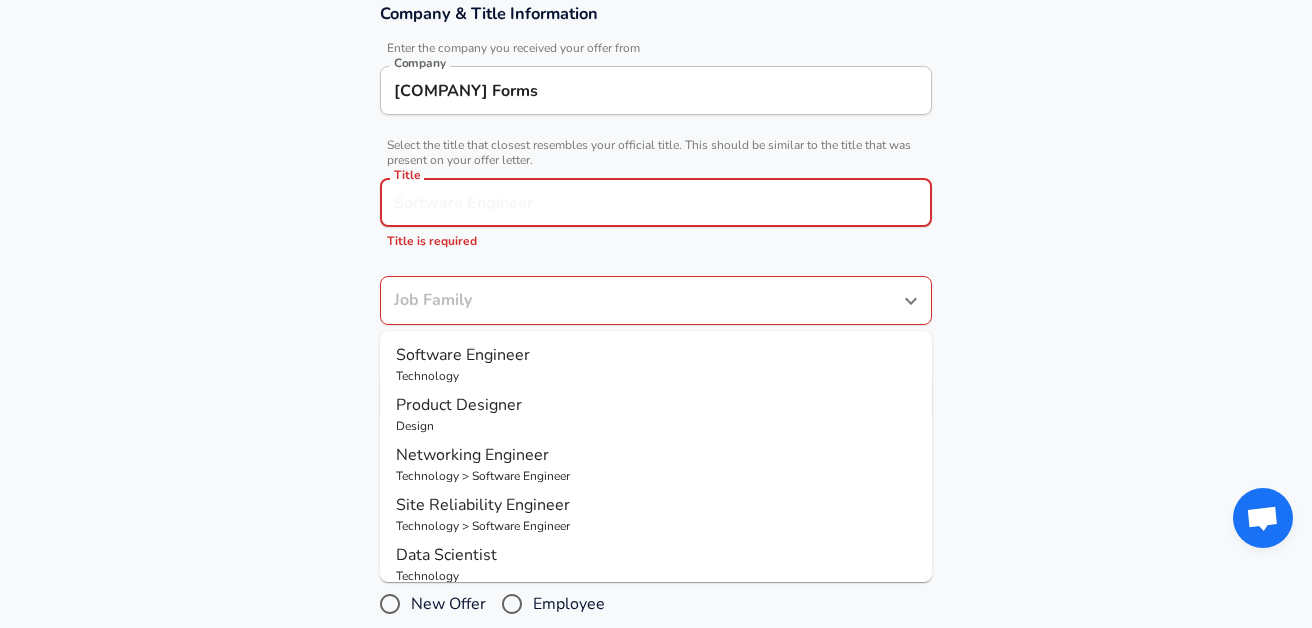 scroll, scrollTop: 417, scrollLeft: 0, axis: vertical 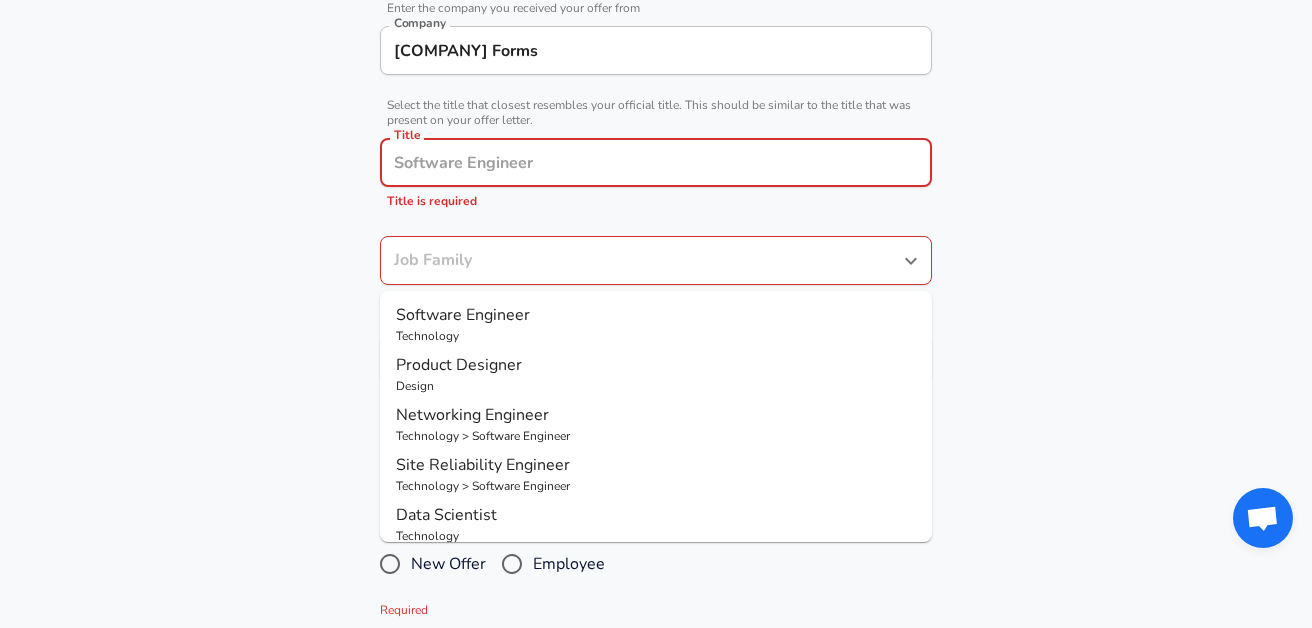 click on "Software Engineer" at bounding box center (463, 315) 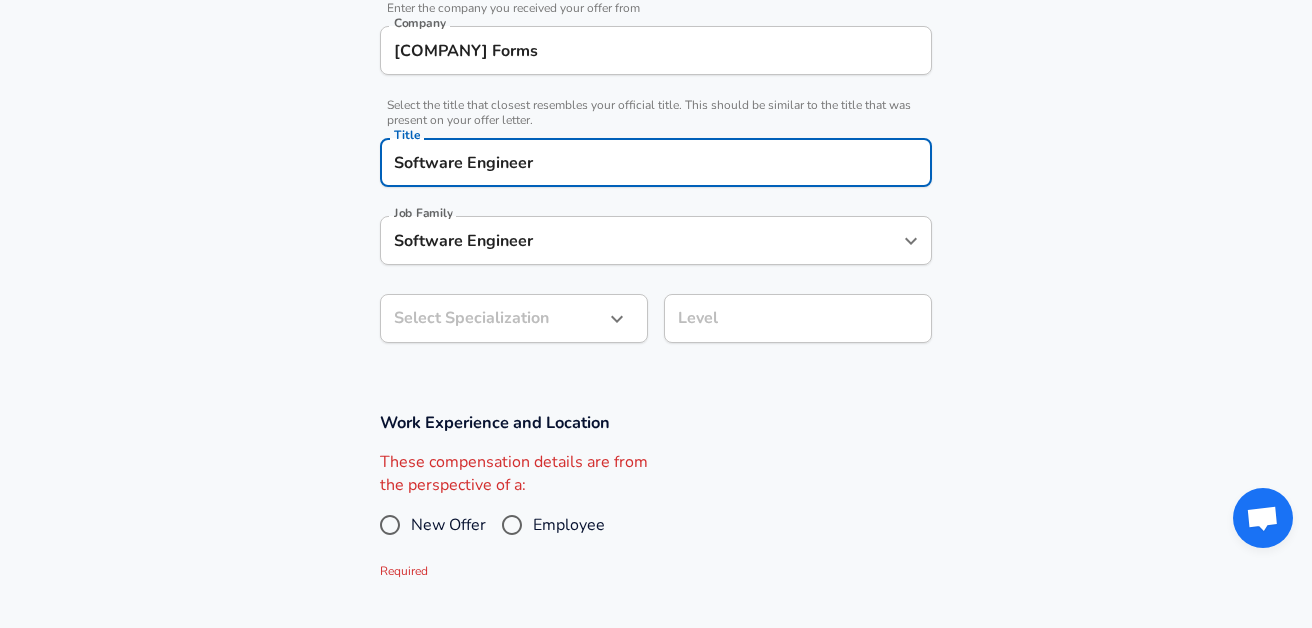 click 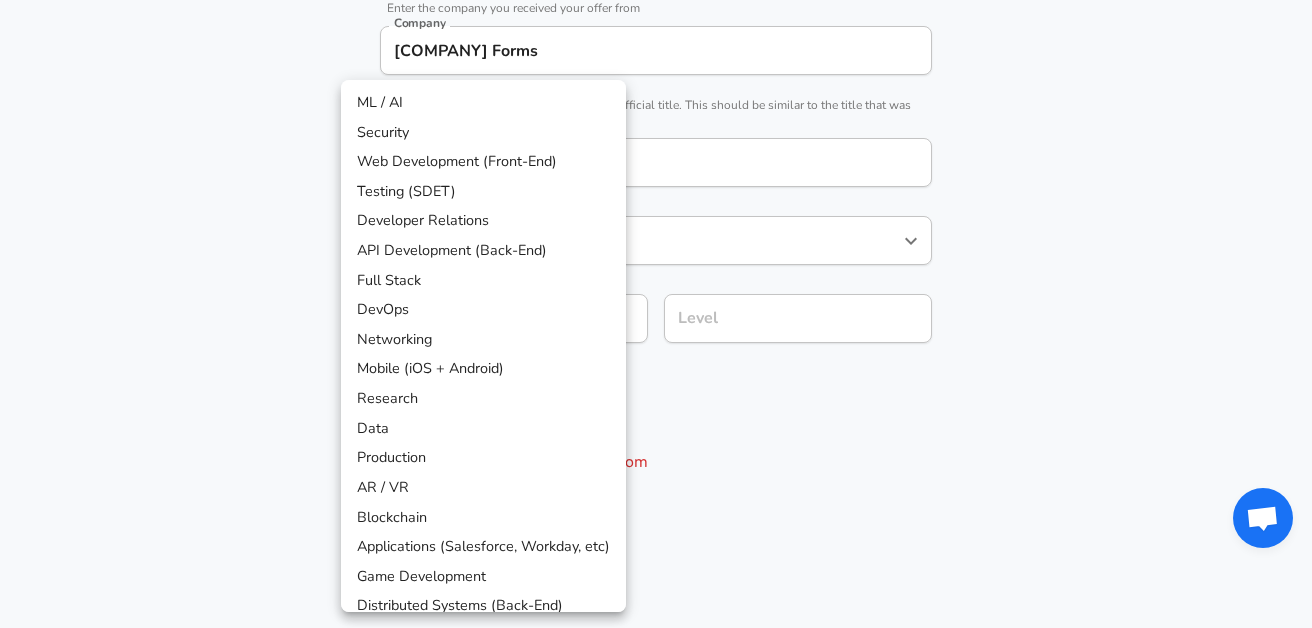 click on "Production" at bounding box center [483, 458] 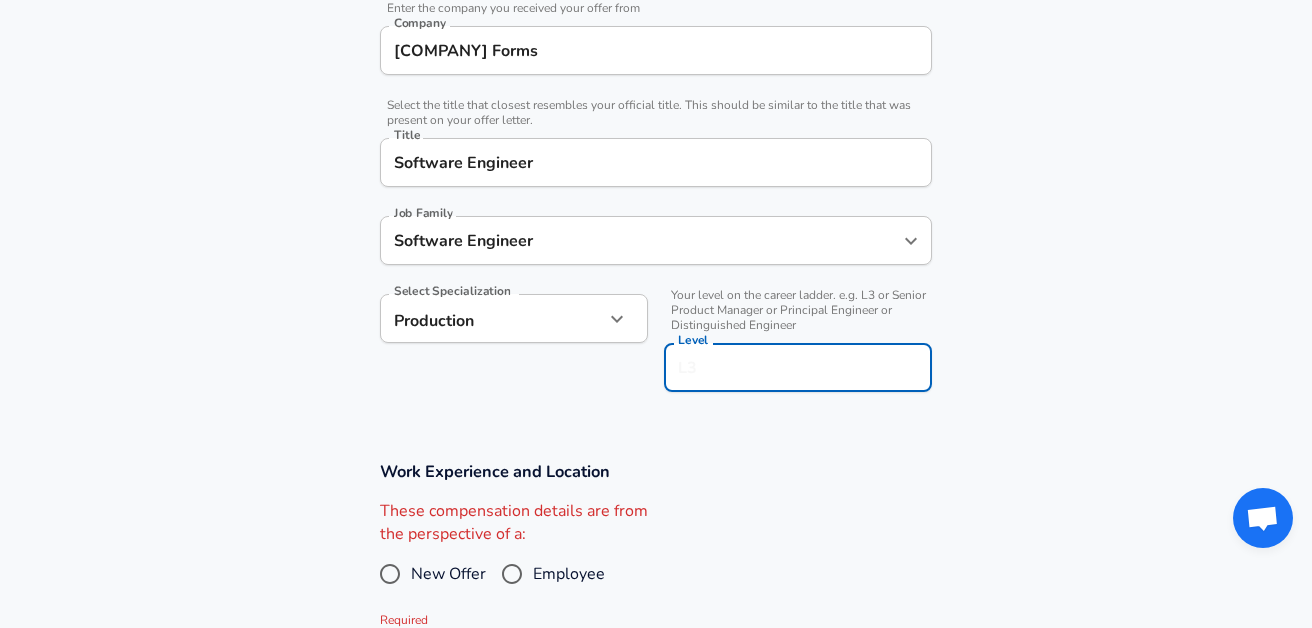 scroll, scrollTop: 457, scrollLeft: 0, axis: vertical 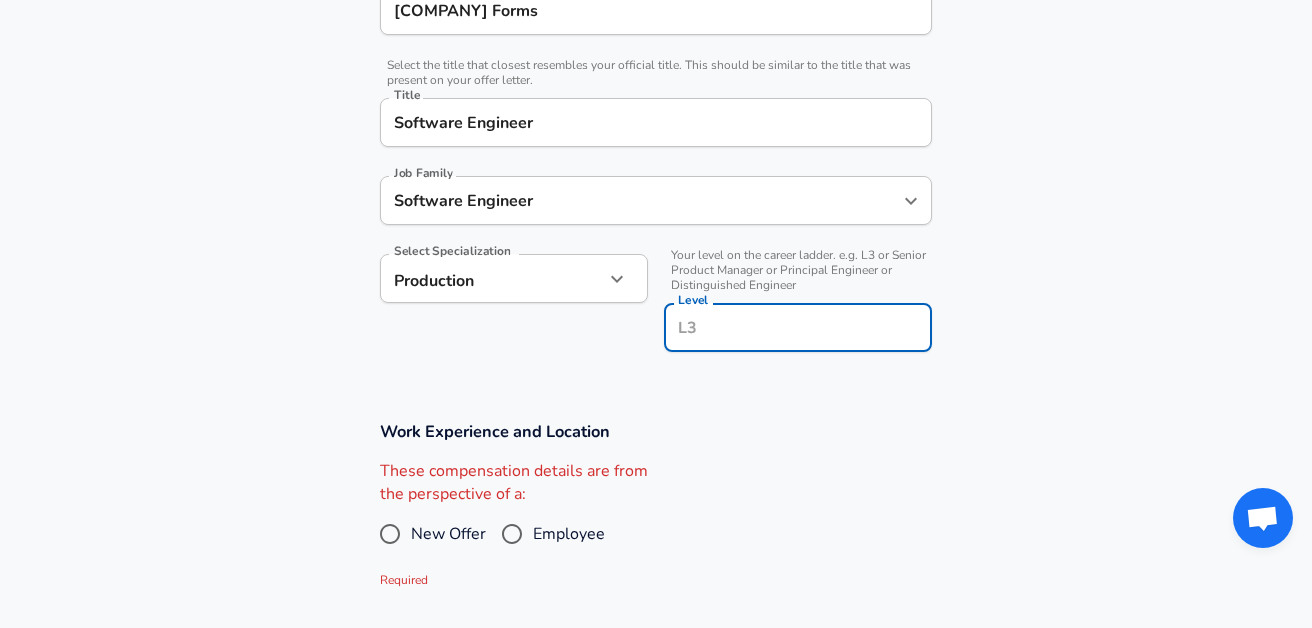 click on "Level" at bounding box center (798, 327) 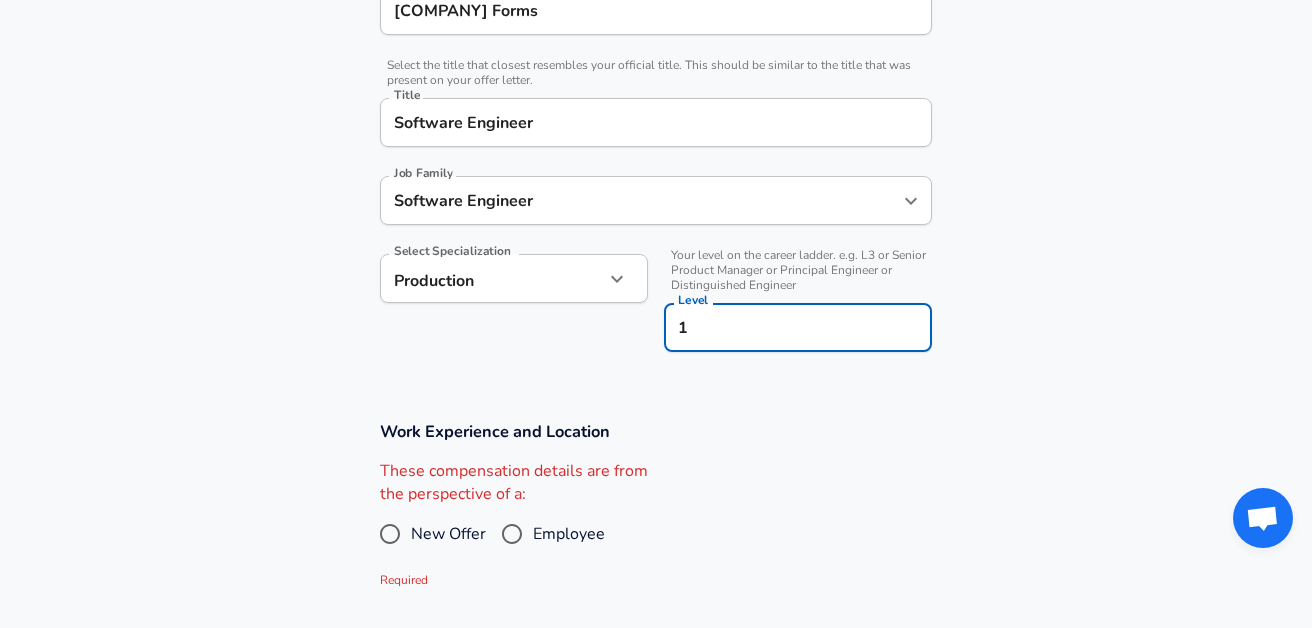 scroll, scrollTop: 1, scrollLeft: 0, axis: vertical 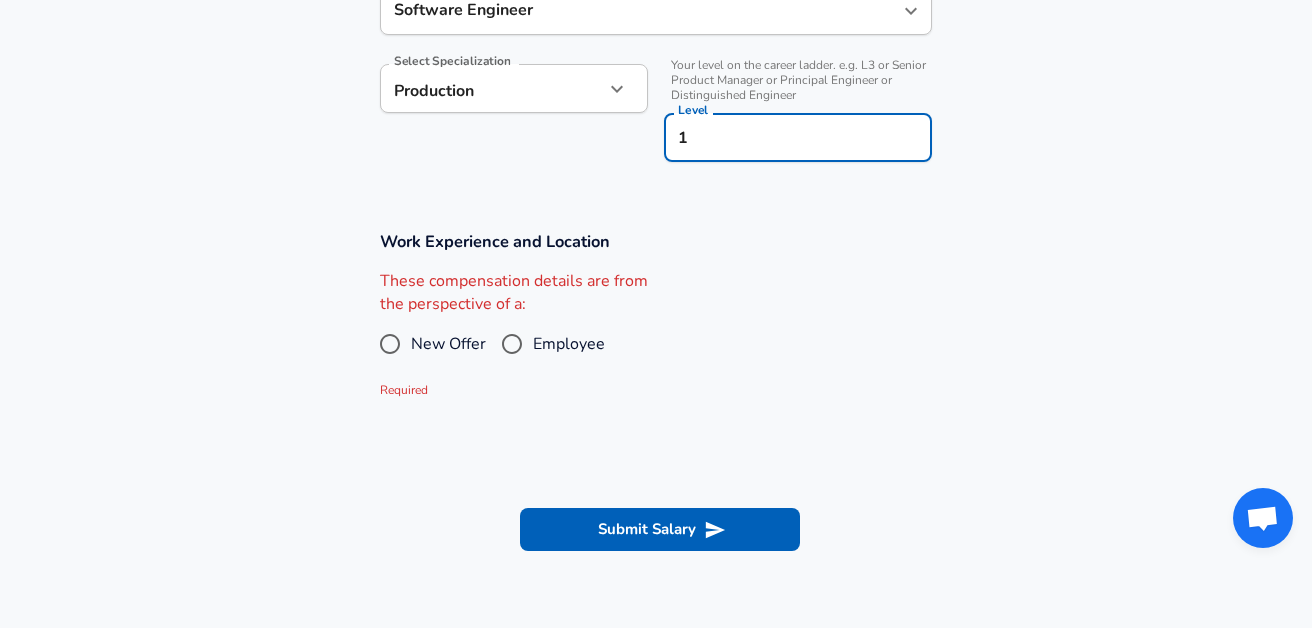 type on "1" 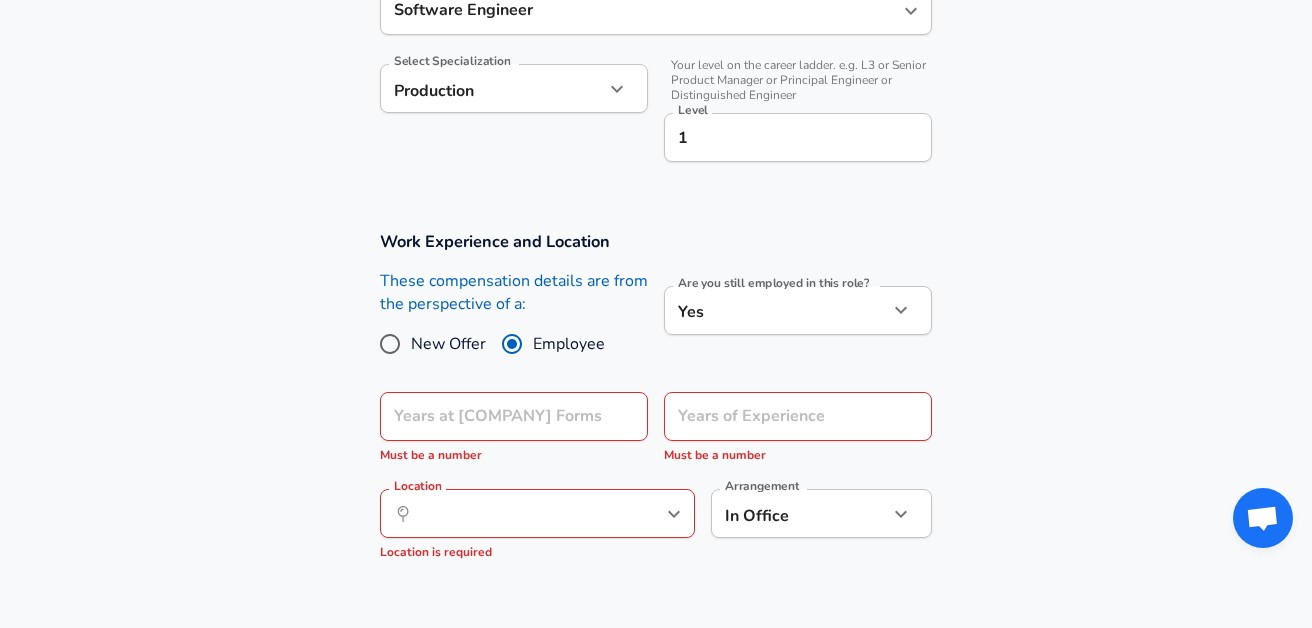 click on "Restart Add Your Salary Upload your offer letter to verify your submission Enhance Privacy and Anonymity No Automatically hides specific fields until there are enough submissions to safely display the full details. More Details Based on your submission and the data points that we have already collected, we will automatically hide and anonymize specific fields if there aren't enough data points to remain sufficiently anonymous. Company & Title Information Enter the company you received your offer from Company [COMPANY] Company Select the title that closest resembles your official title. This should be similar to the title that was present on your offer letter. Title Software Engineer Title Job Family Software Engineer Job Family Select Specialization Production Production Select Specialization Your level on the career ladder. e.g. L3 or Senior Product Manager or Principal Engineer or Distinguished Engineer Level 1 Level Work Experience and Location New Offer Employee Yes yes Must be a number" at bounding box center [656, -333] 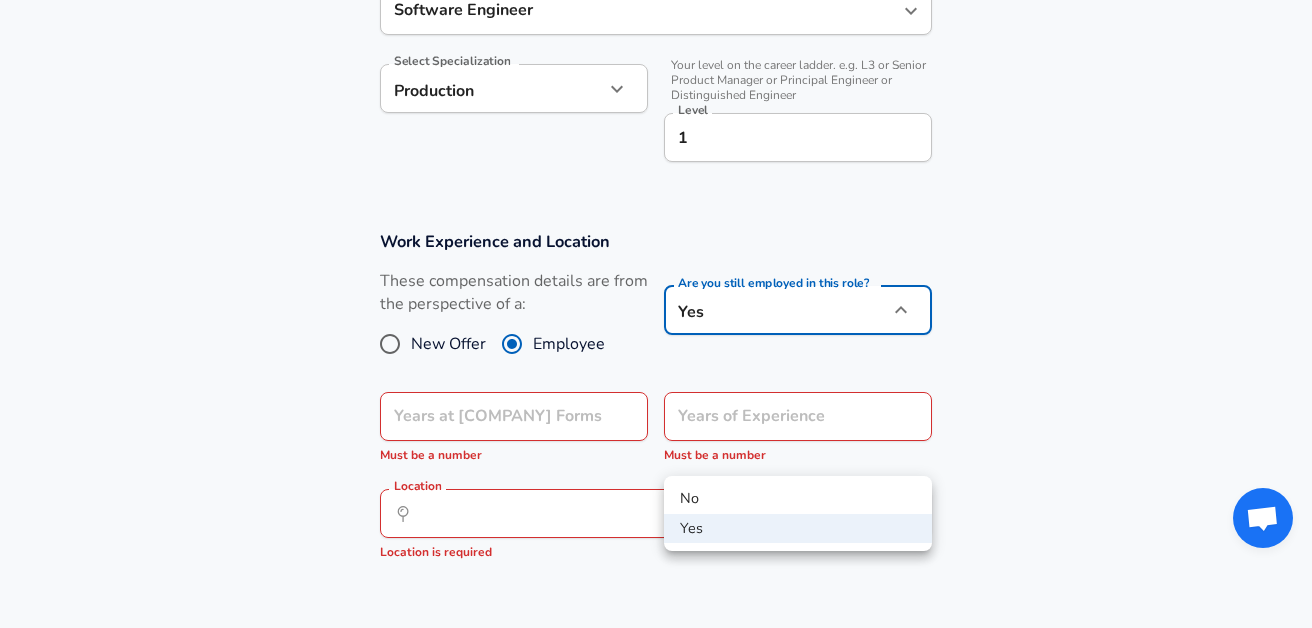 click on "No" at bounding box center (798, 499) 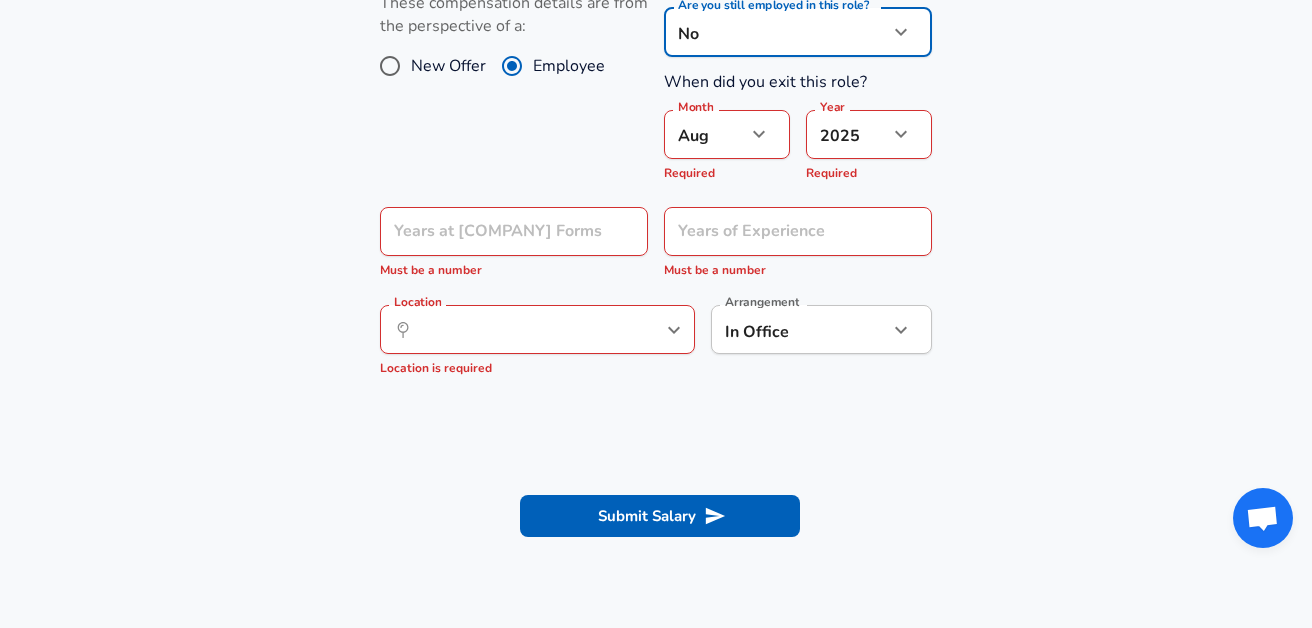 scroll, scrollTop: 927, scrollLeft: 0, axis: vertical 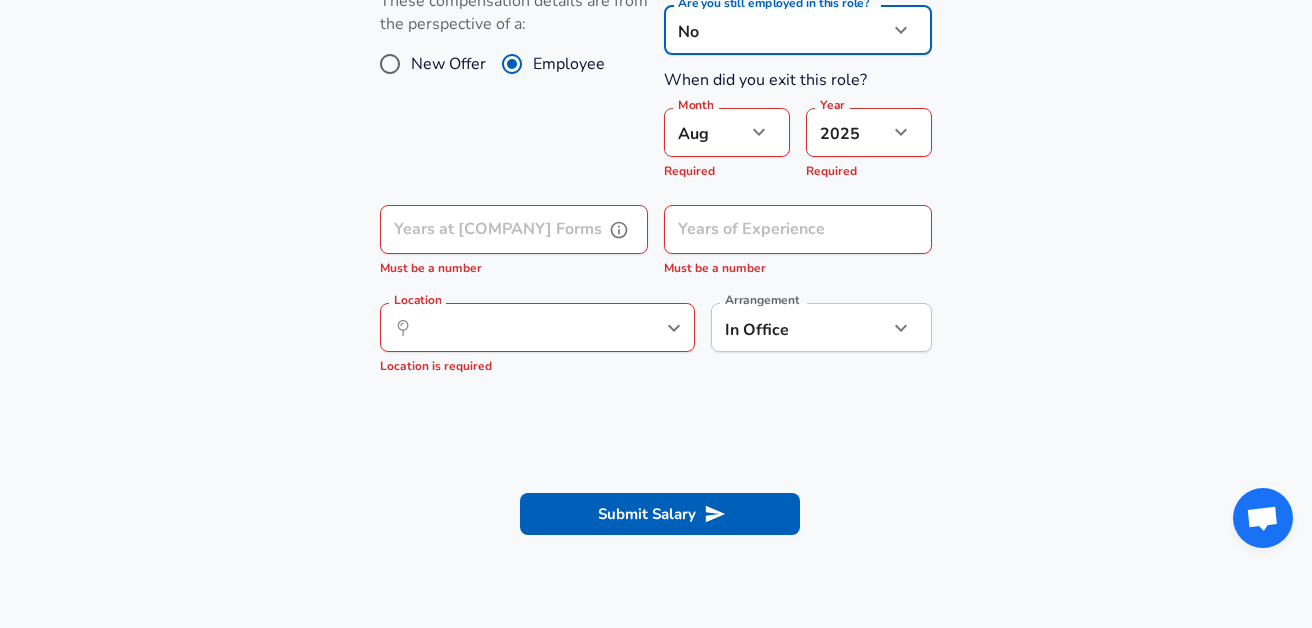 click on "Years at [COMPANY] Forms Must be a number" at bounding box center (514, 242) 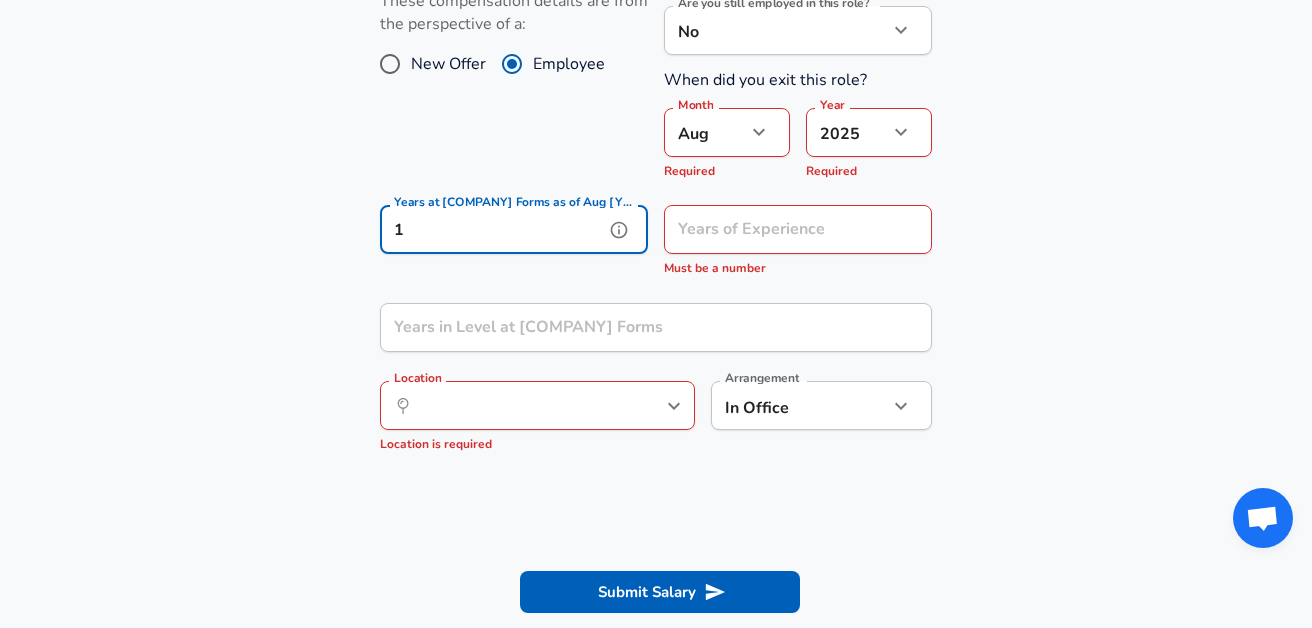 type on "1" 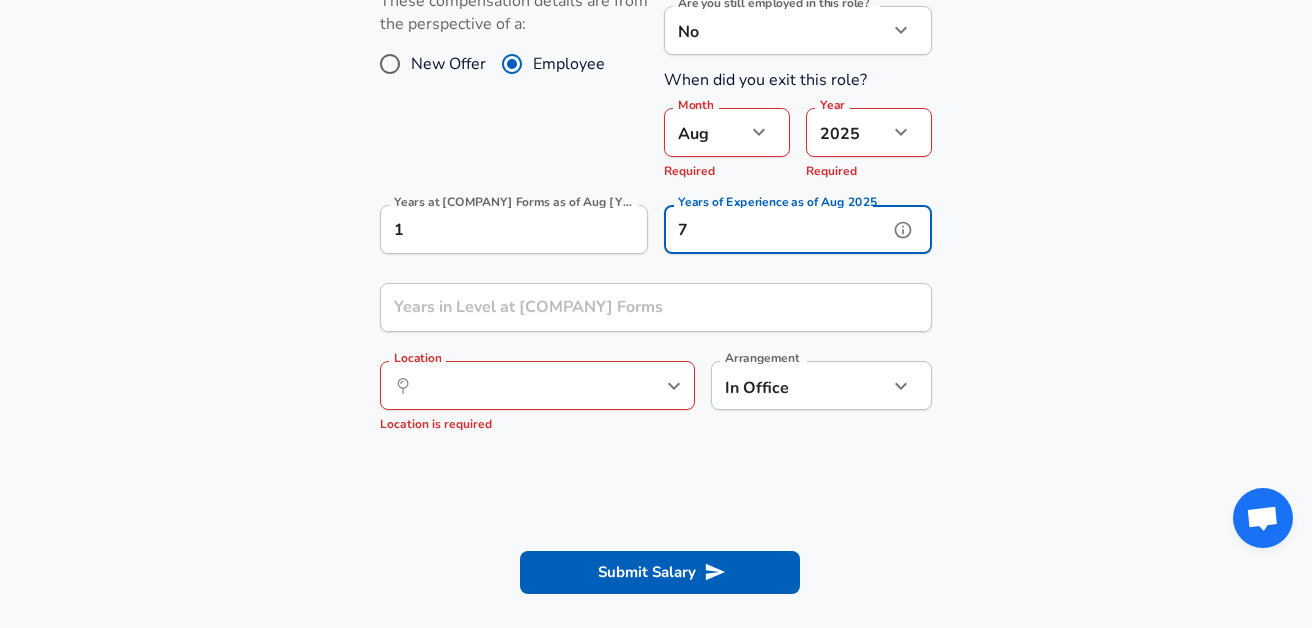 type on "7" 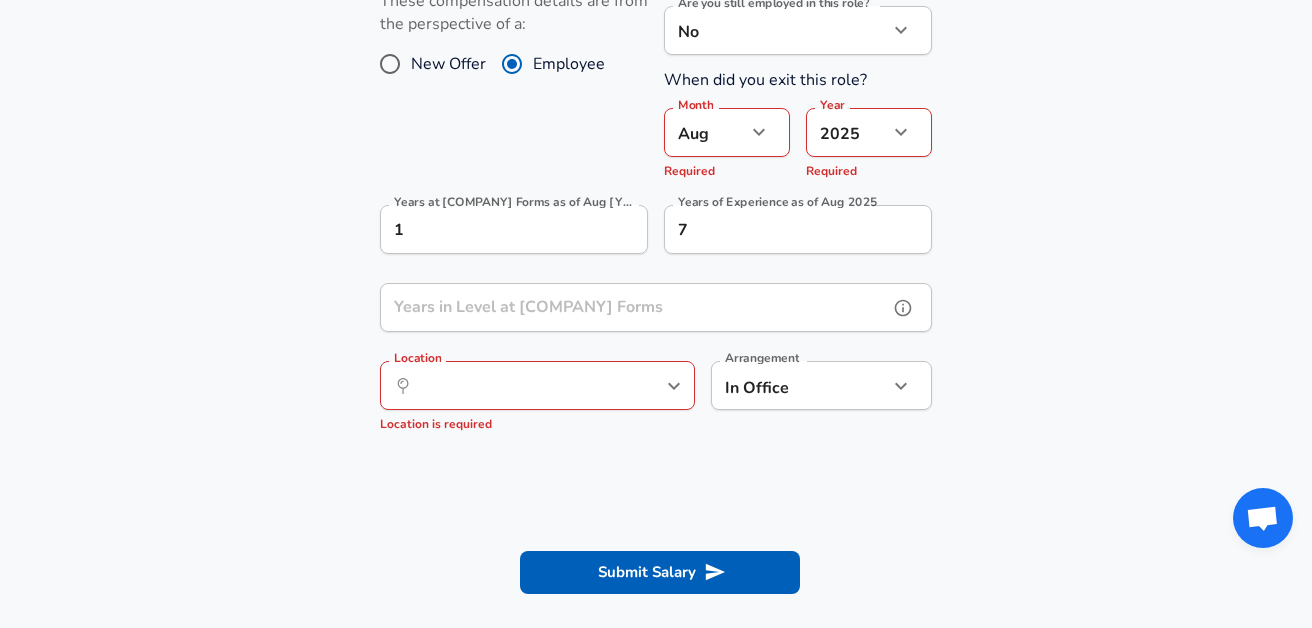 click on "Years in Level at [COMPANY] Forms Years in Level at [COMPANY] Forms Must be a number" at bounding box center [656, 310] 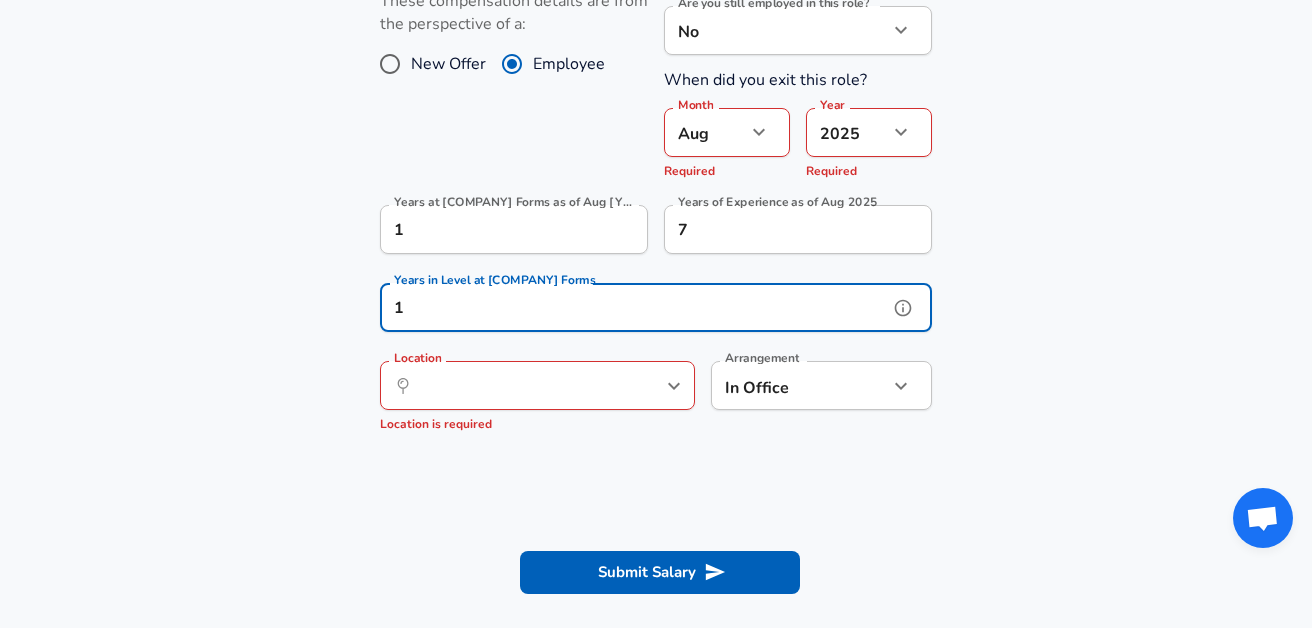 click 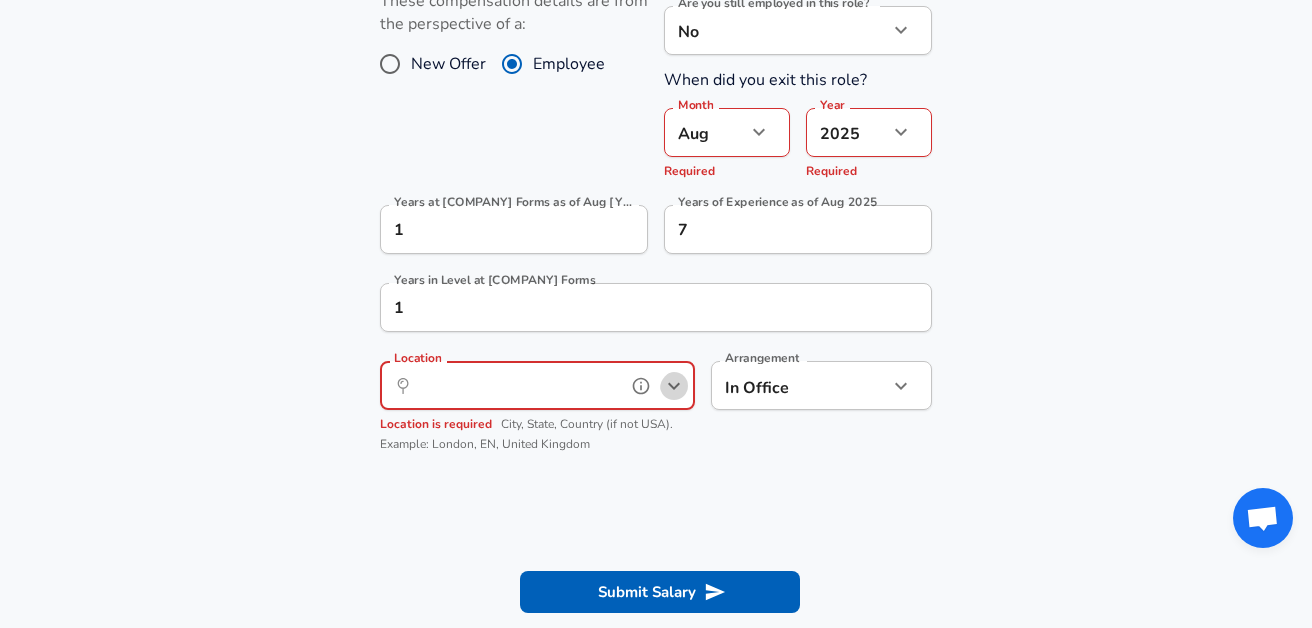 click at bounding box center [674, 386] 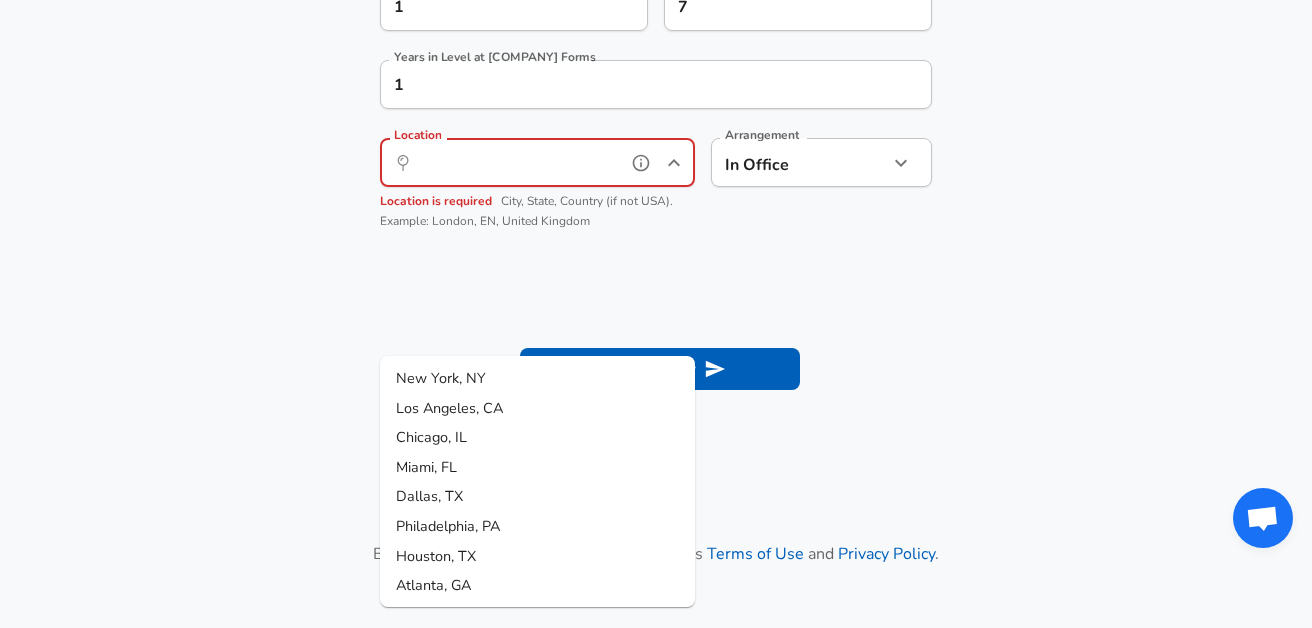 scroll, scrollTop: 1194, scrollLeft: 0, axis: vertical 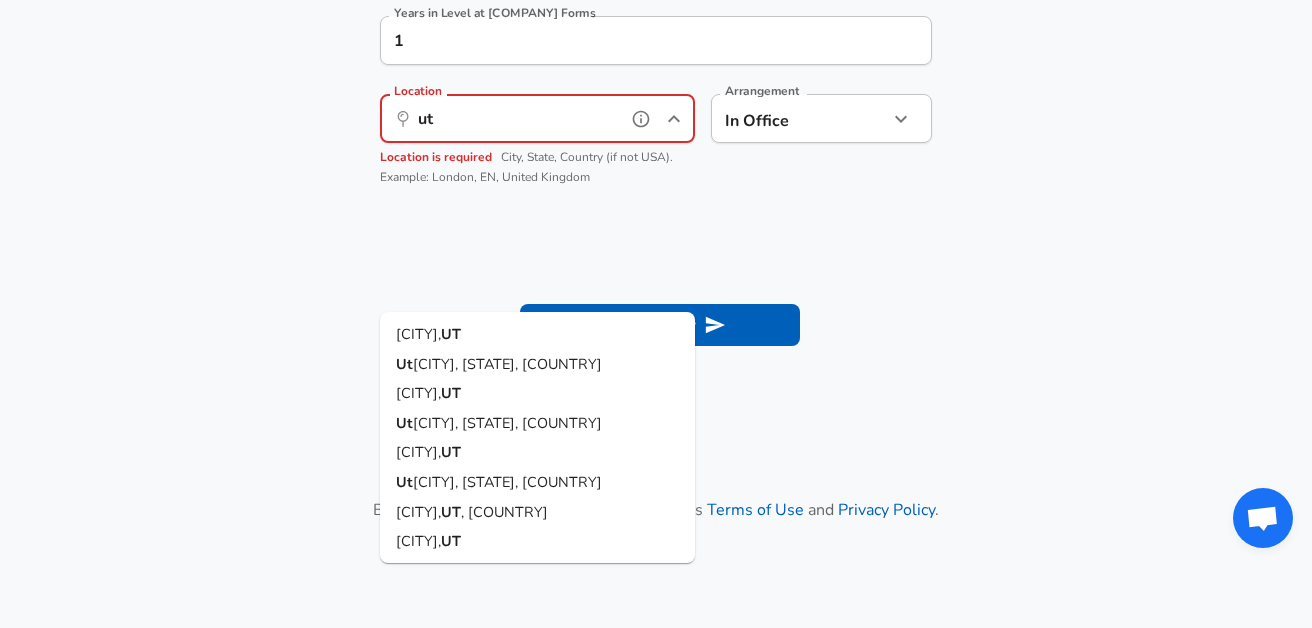 click on "[CITY]," at bounding box center (418, 334) 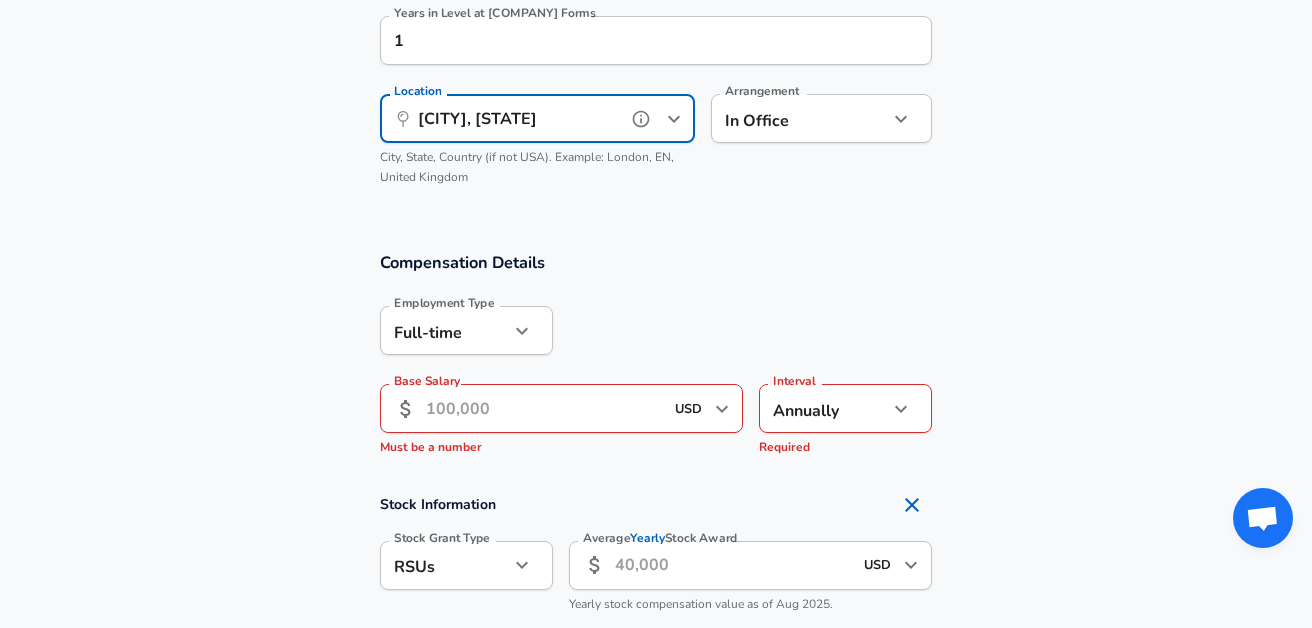 type on "[CITY], [STATE]" 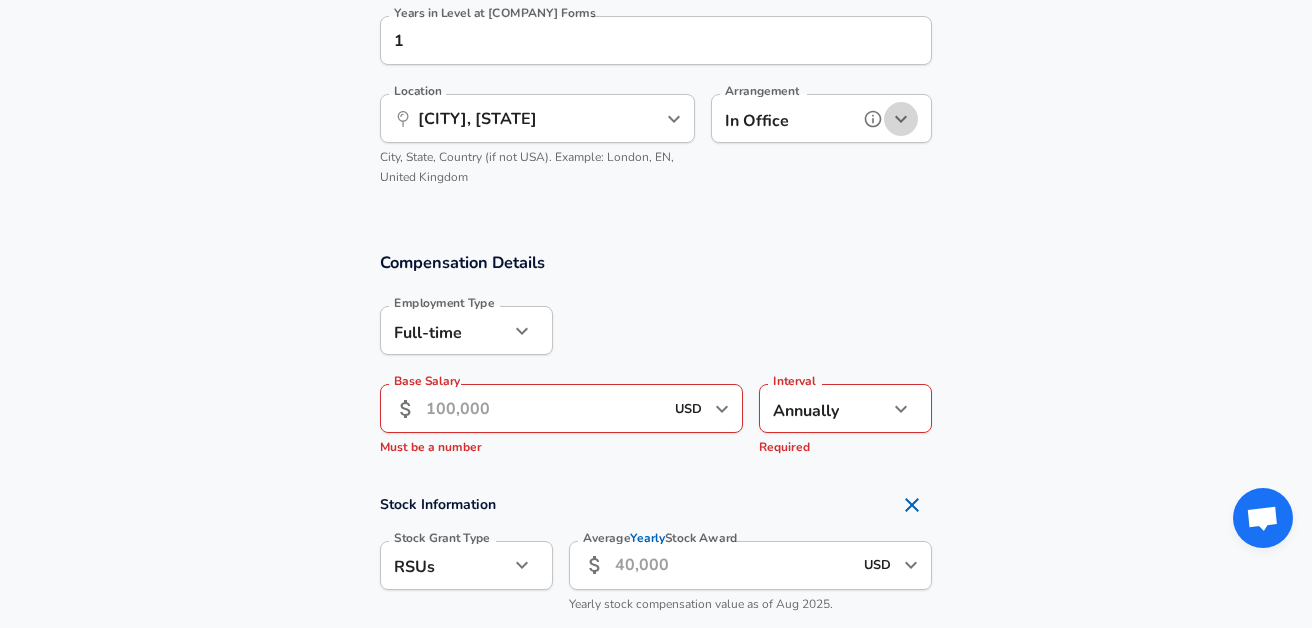 click at bounding box center [901, 119] 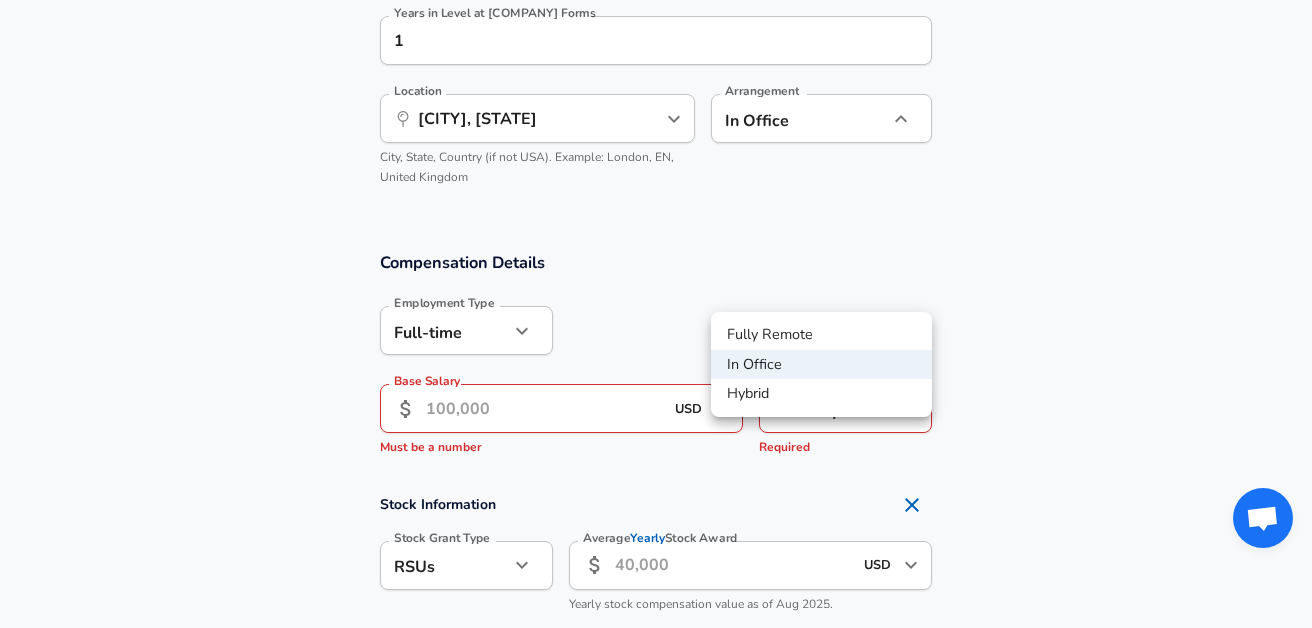 click on "Fully Remote" at bounding box center [821, 335] 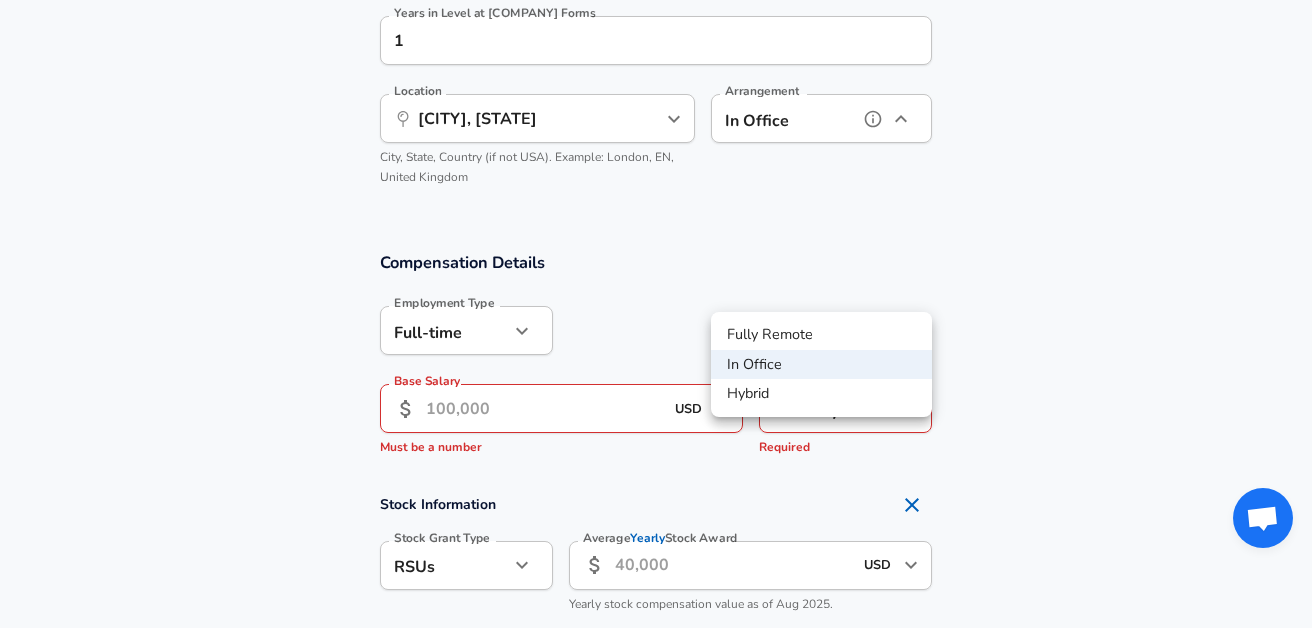 type on "remote" 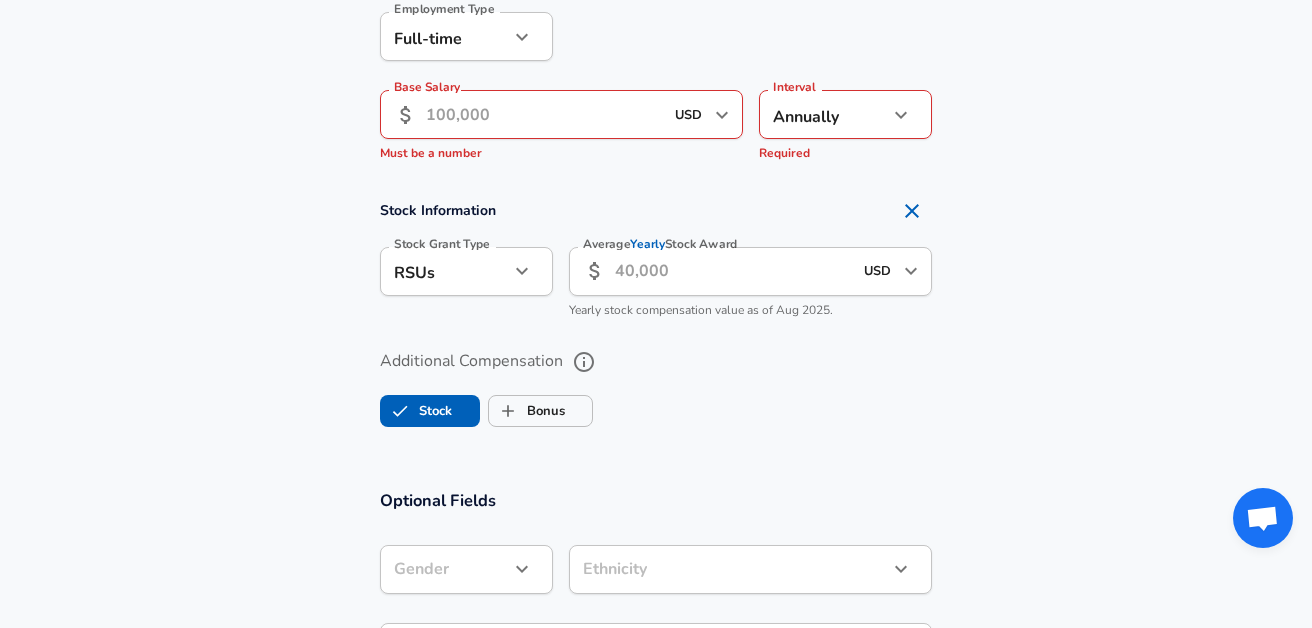 scroll, scrollTop: 1493, scrollLeft: 0, axis: vertical 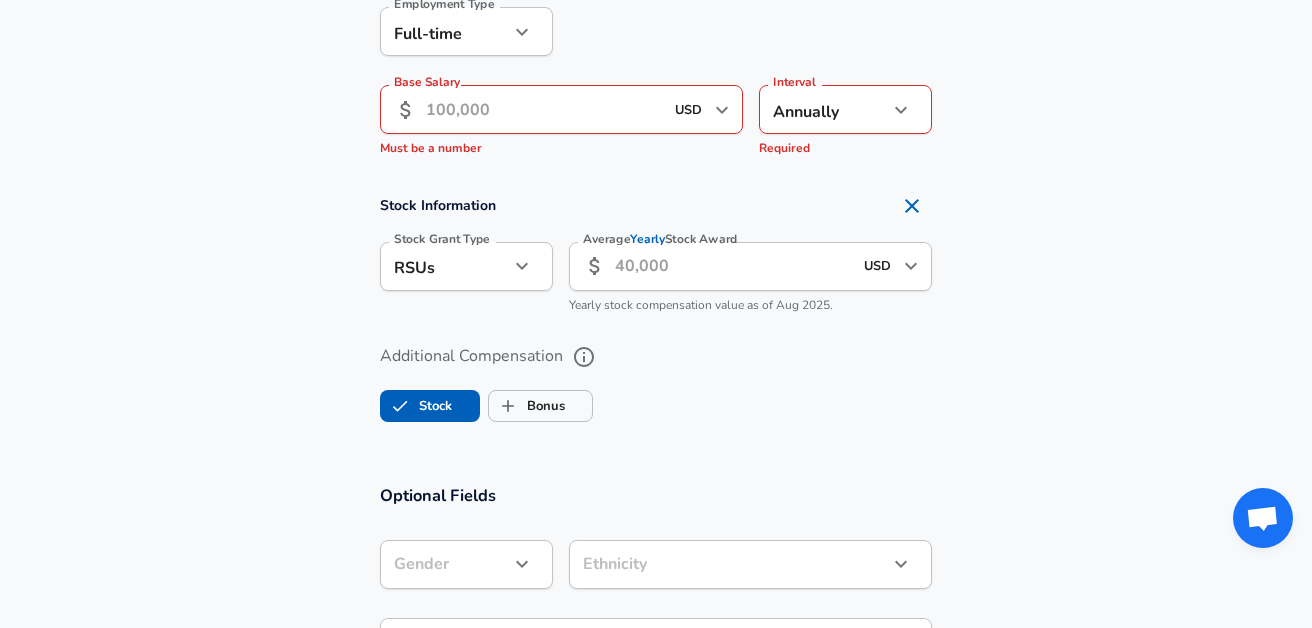 click 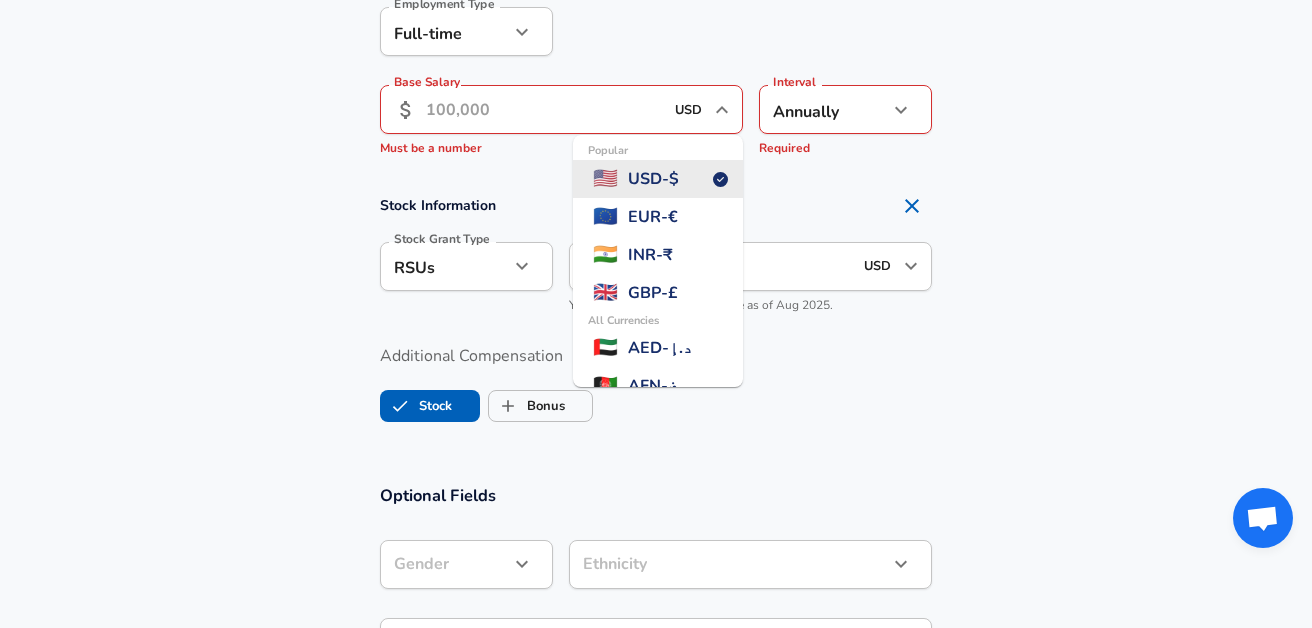 scroll, scrollTop: 0, scrollLeft: 4, axis: horizontal 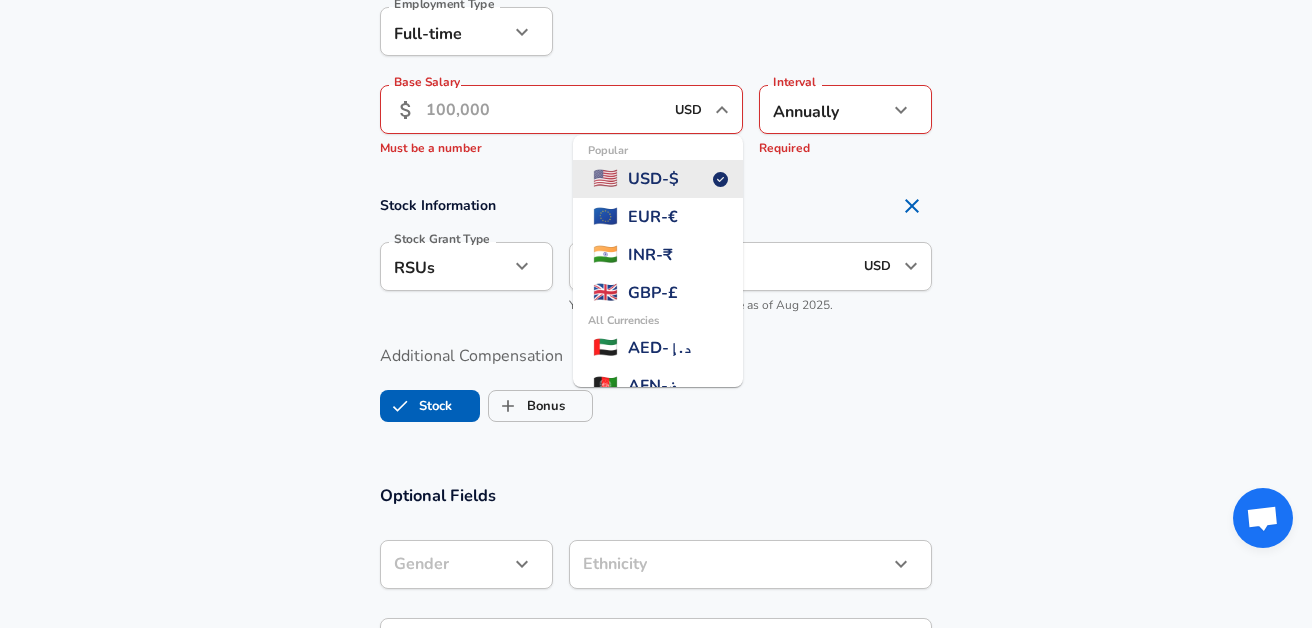 click 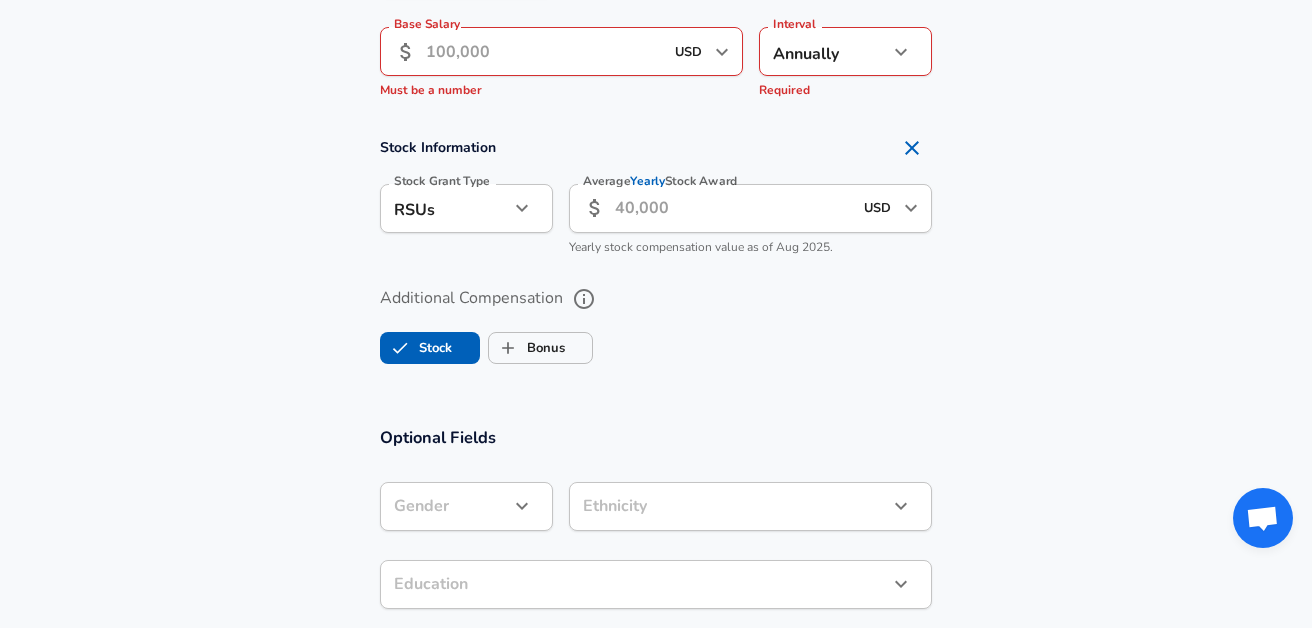 scroll, scrollTop: 1655, scrollLeft: 0, axis: vertical 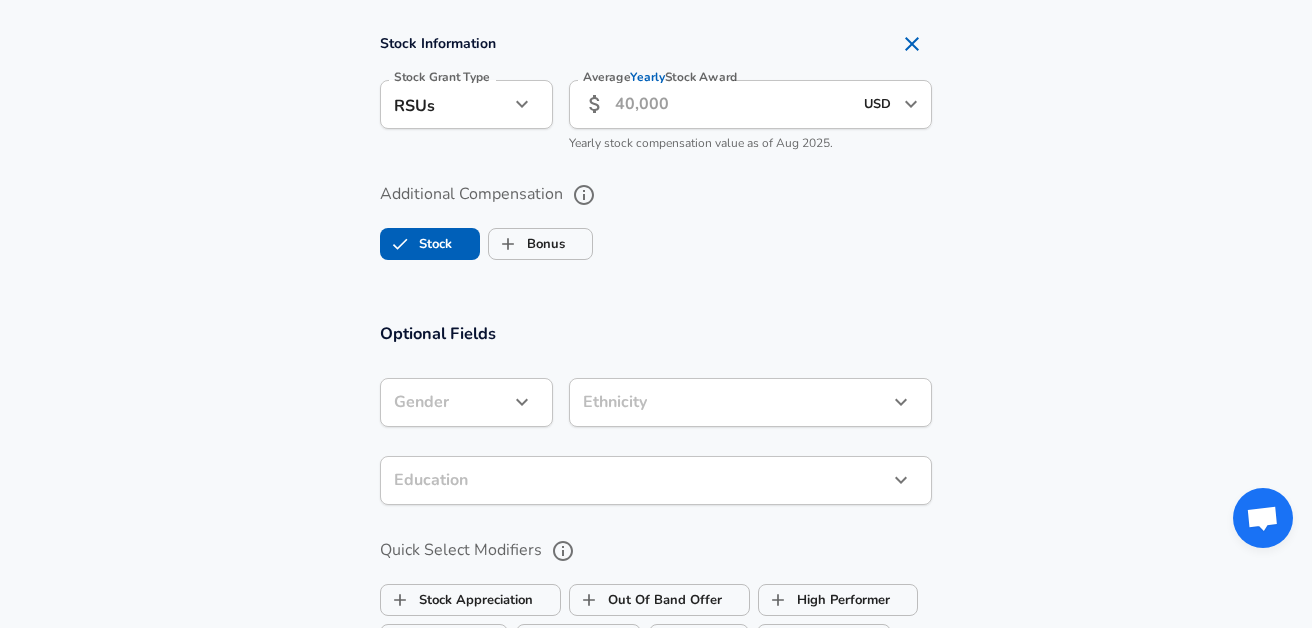 click 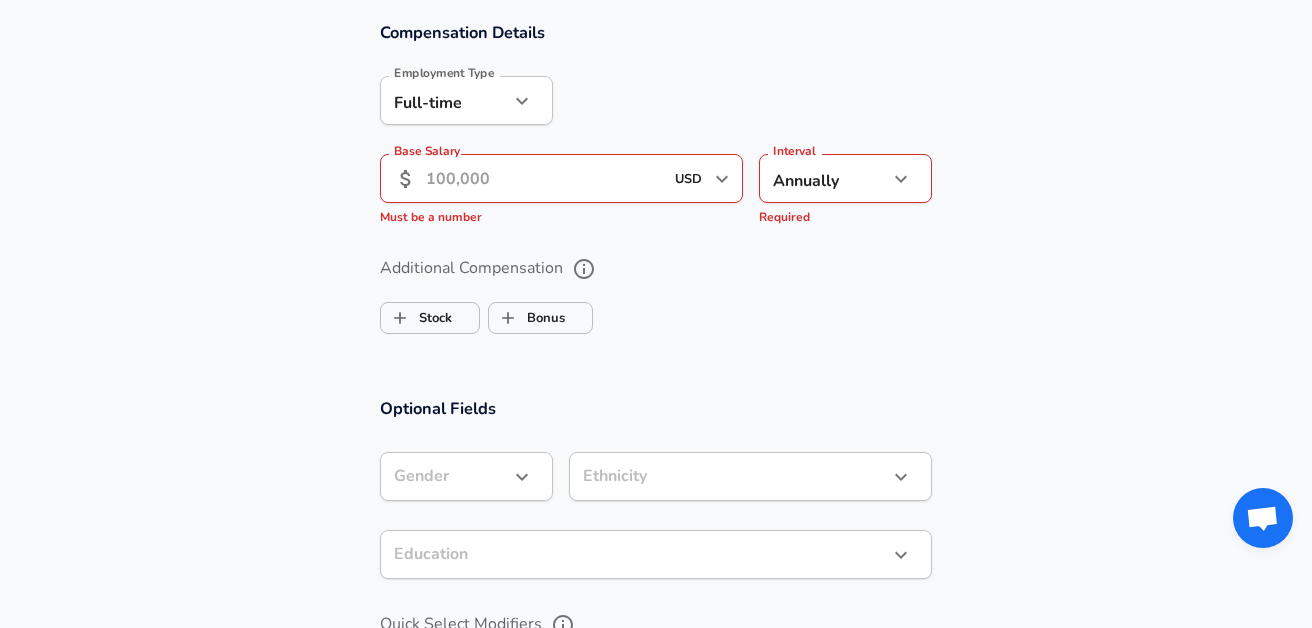 scroll, scrollTop: 1393, scrollLeft: 0, axis: vertical 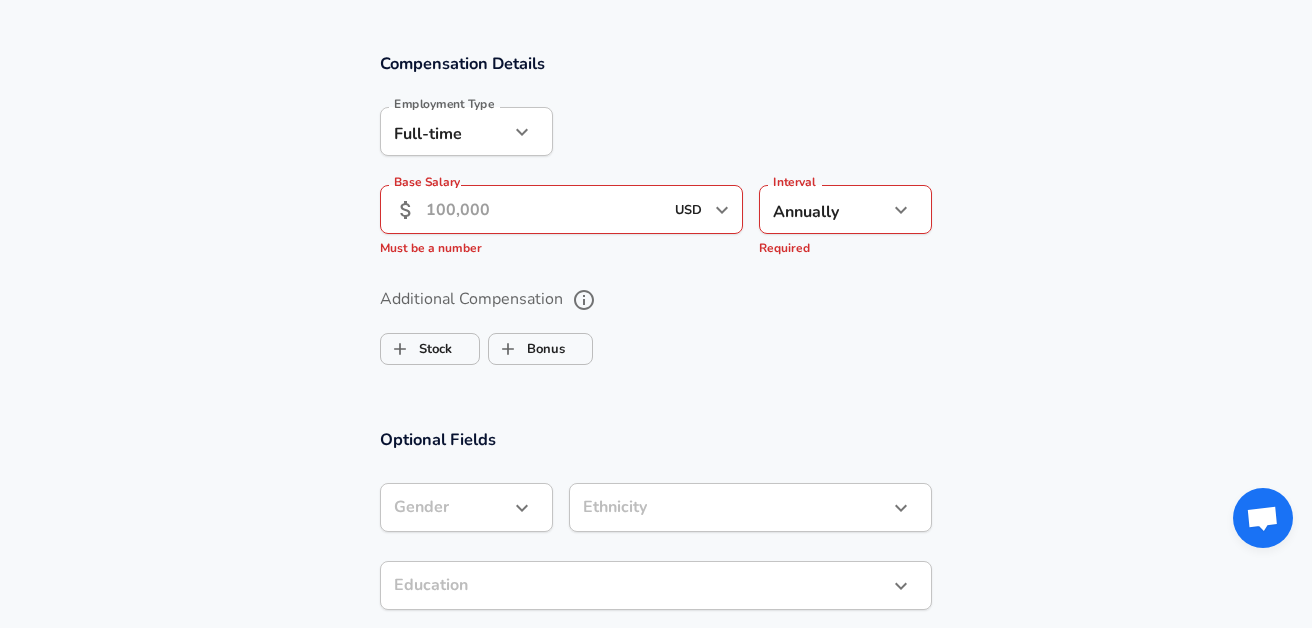 click on "Base Salary" at bounding box center (544, 209) 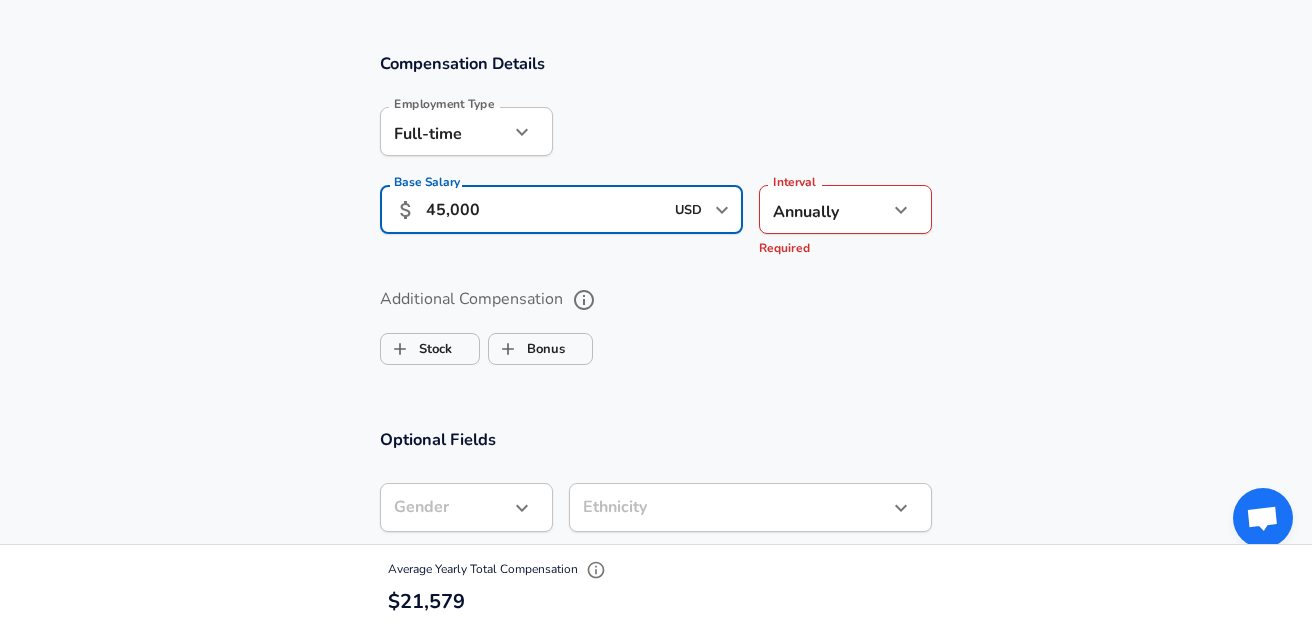 type on "45,000" 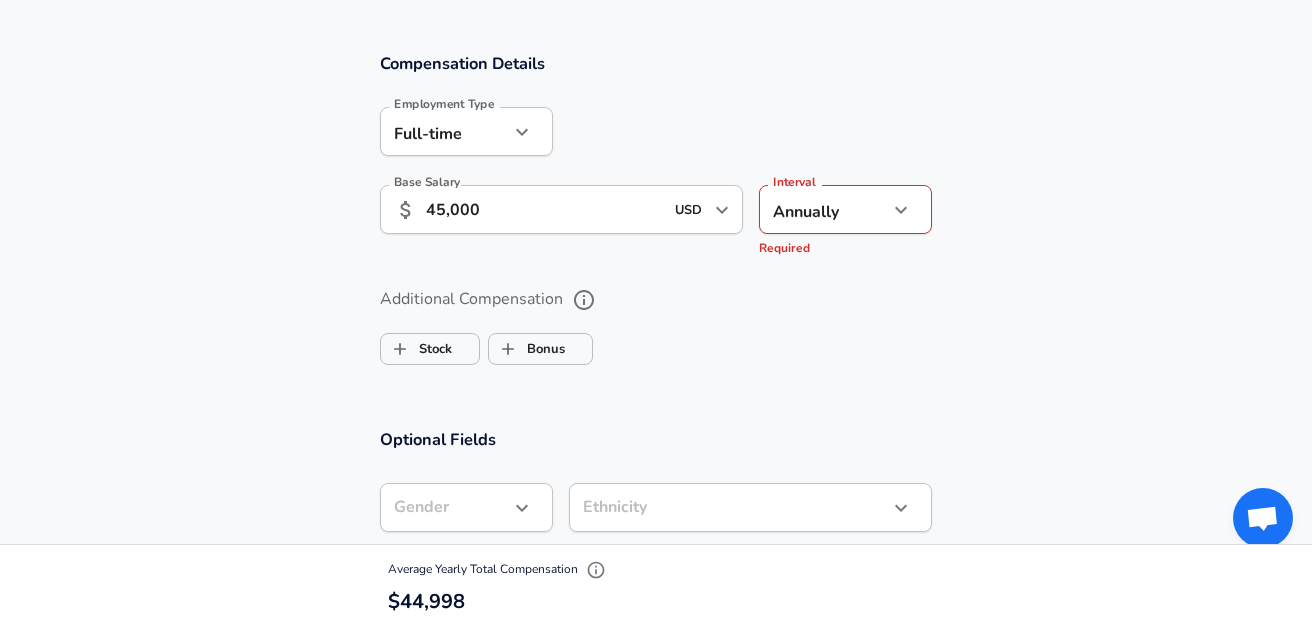 click 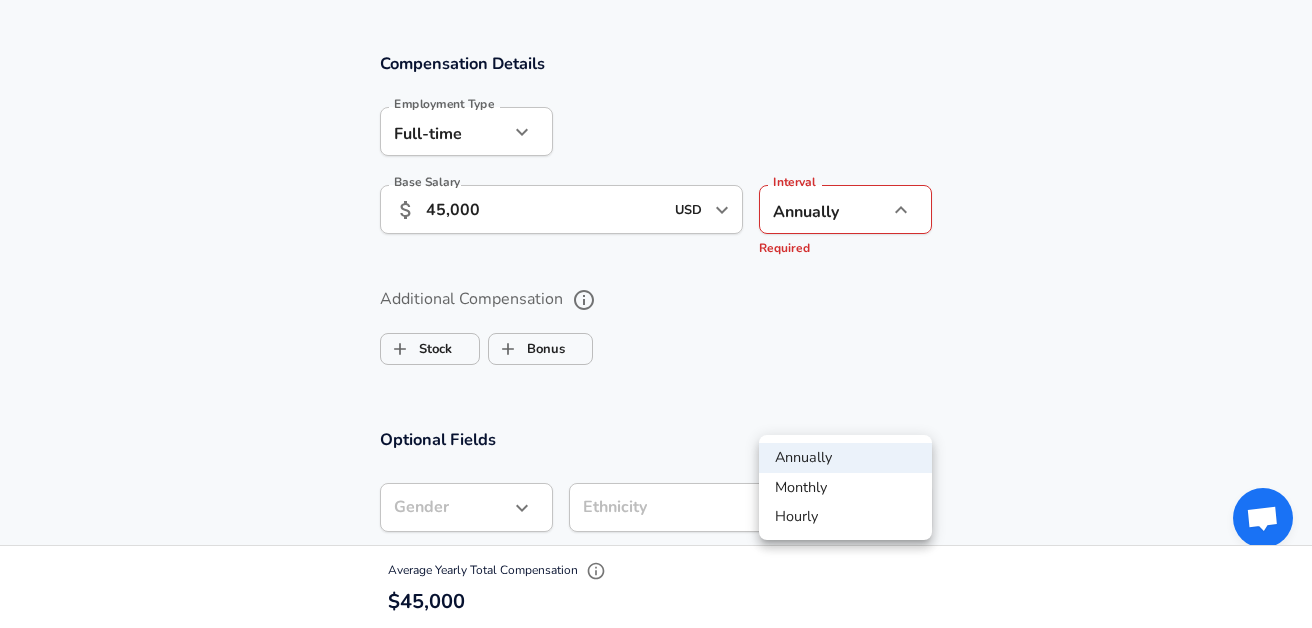 click on "Hourly" at bounding box center (845, 517) 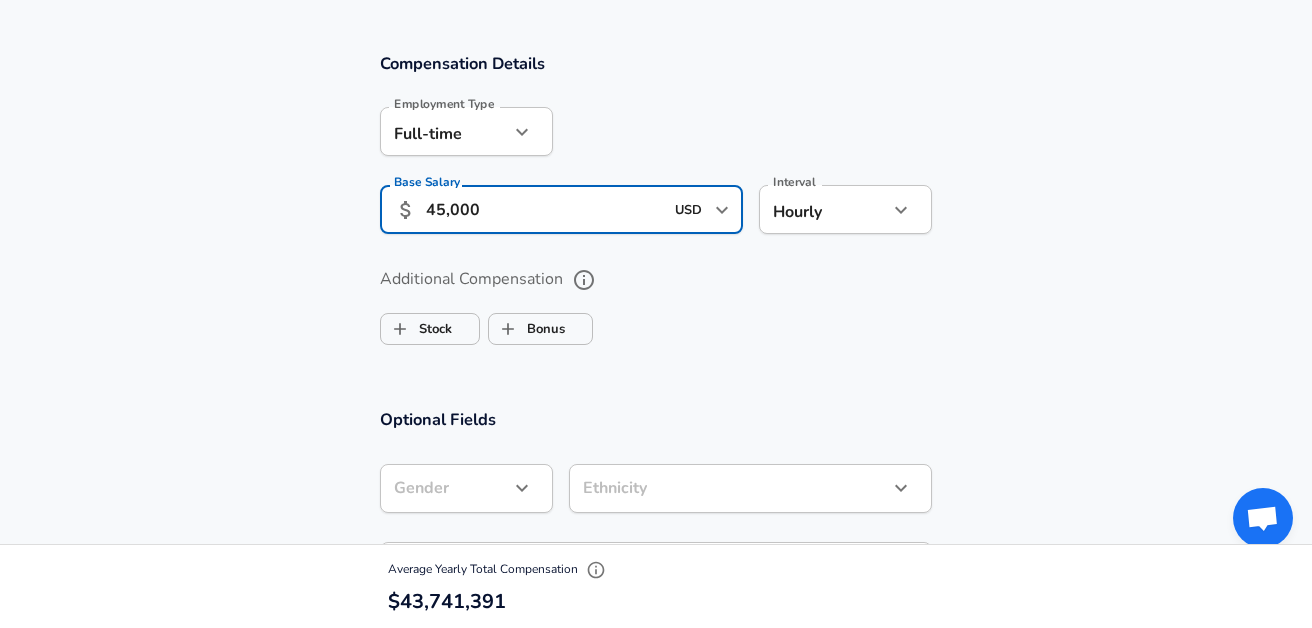 drag, startPoint x: 556, startPoint y: 407, endPoint x: 14, endPoint y: 357, distance: 544.3014 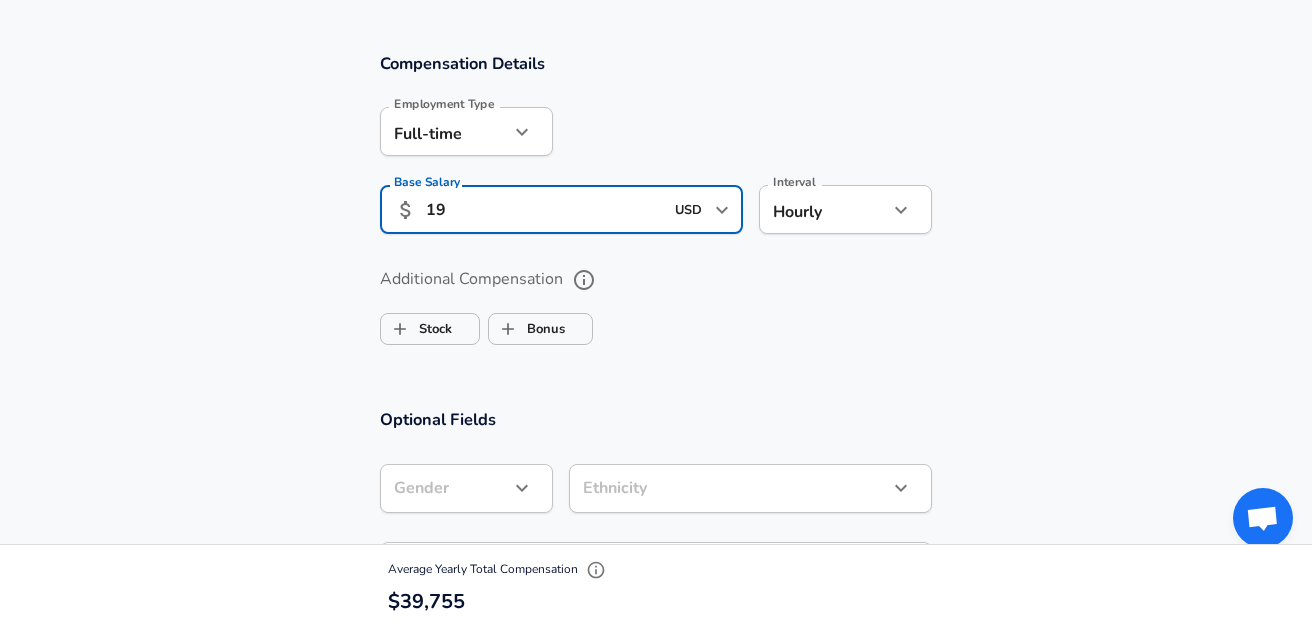 type on "19" 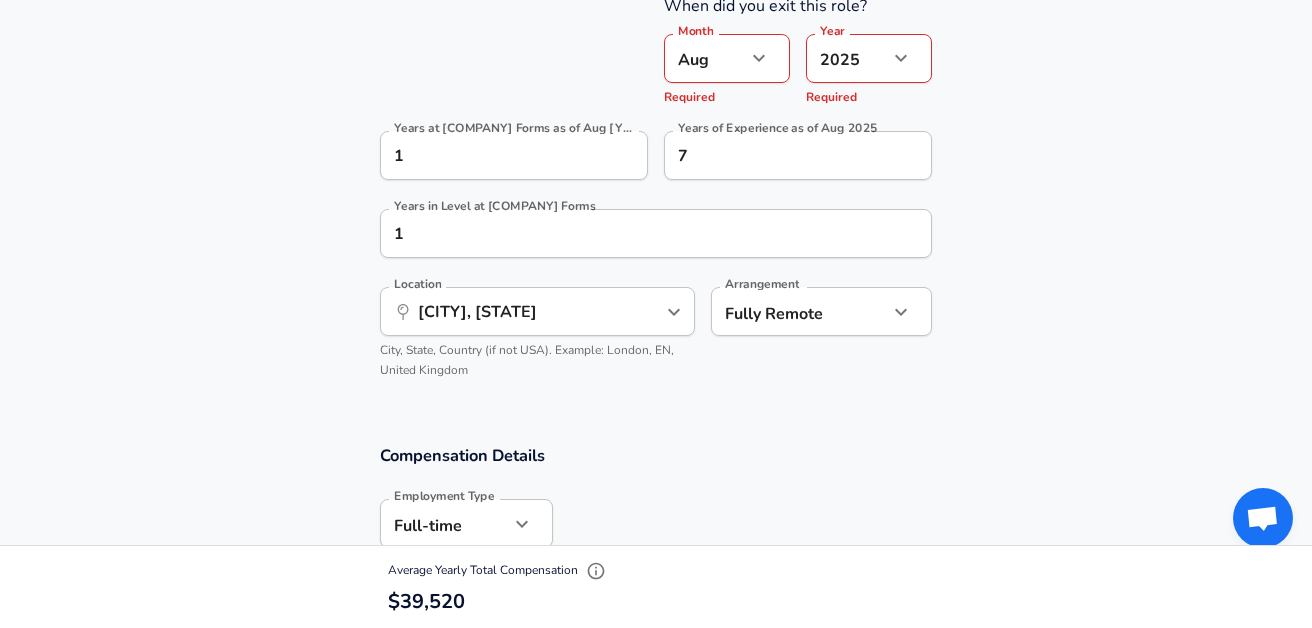 scroll, scrollTop: 995, scrollLeft: 0, axis: vertical 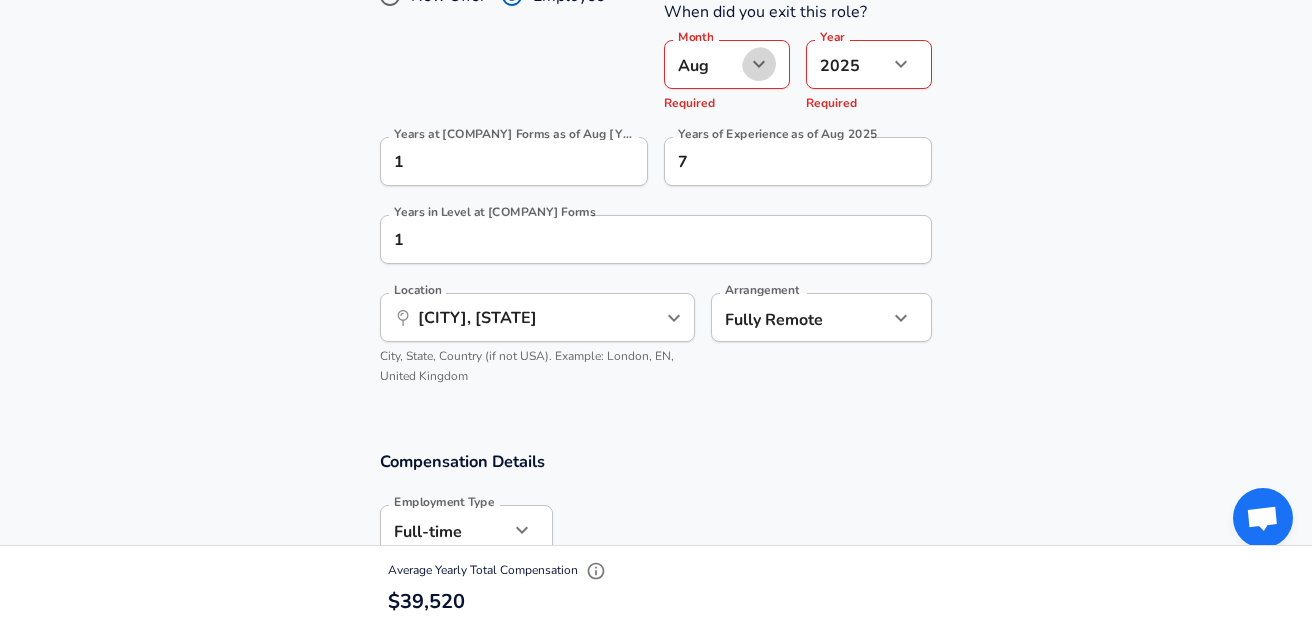 click 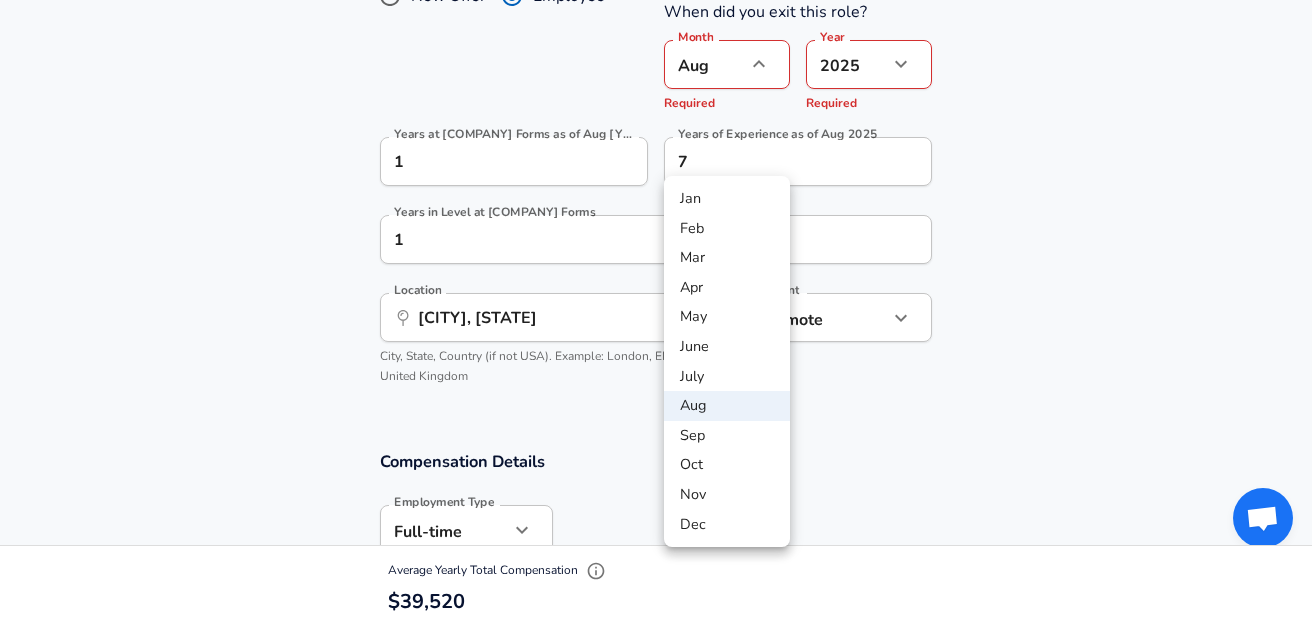 click on "Feb" at bounding box center (727, 229) 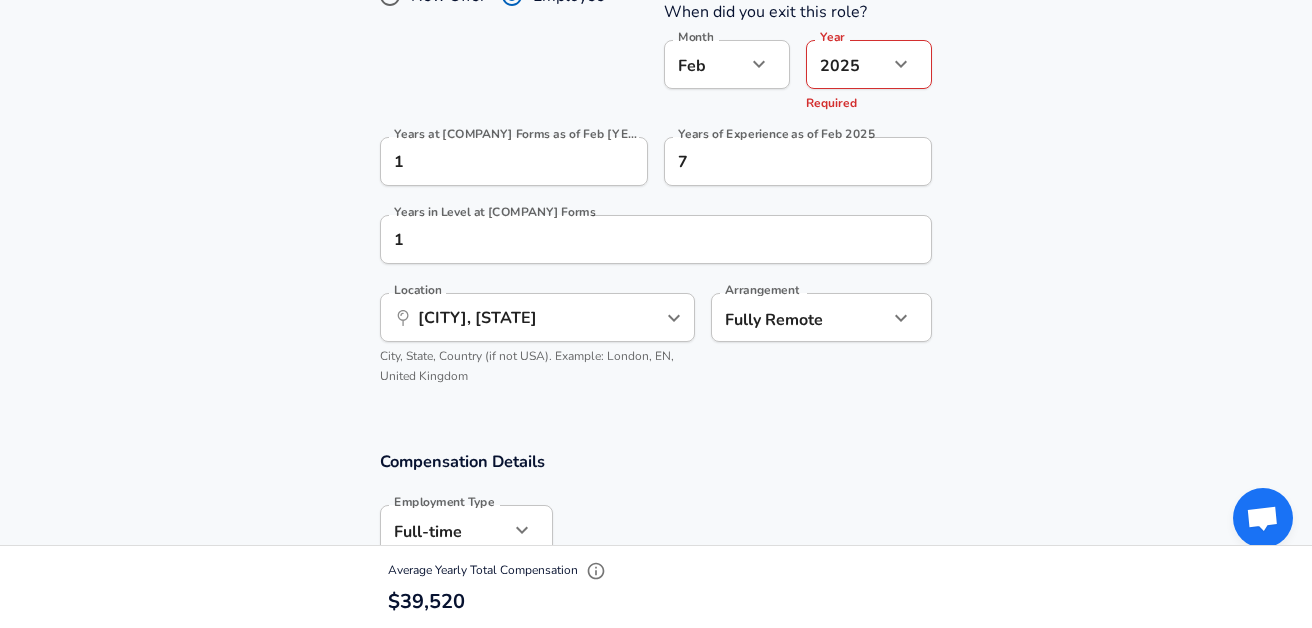 click 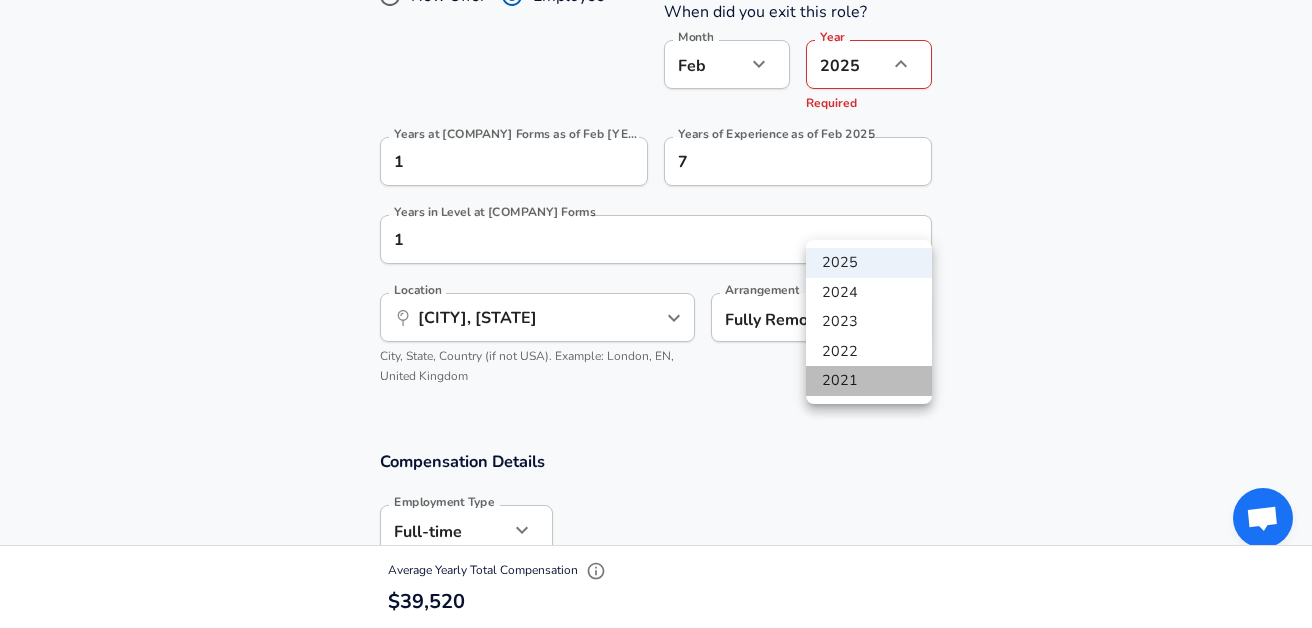 click on "2021" at bounding box center (869, 381) 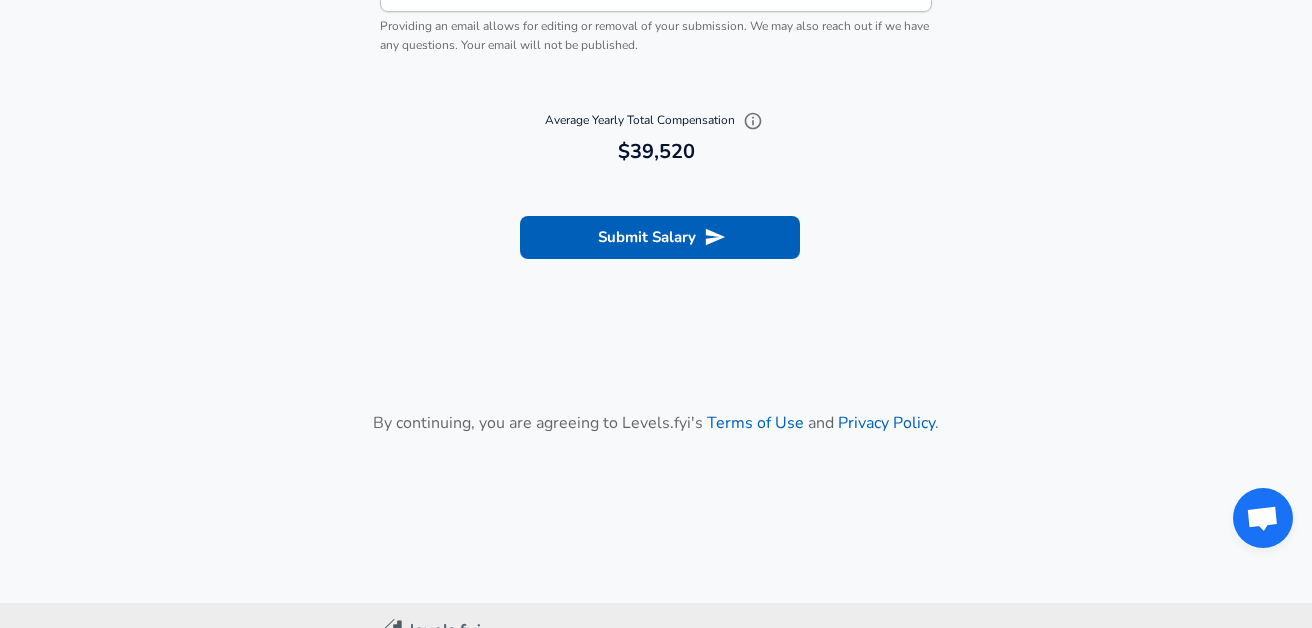 scroll, scrollTop: 2389, scrollLeft: 0, axis: vertical 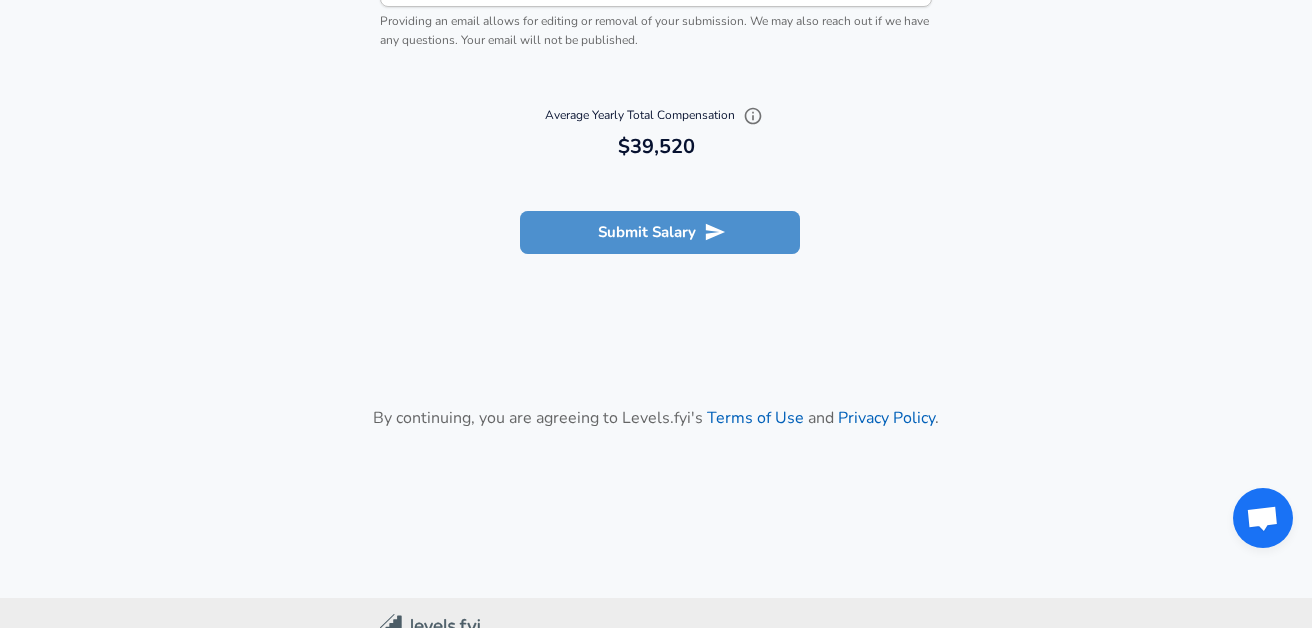 click on "Submit Salary" at bounding box center (660, 232) 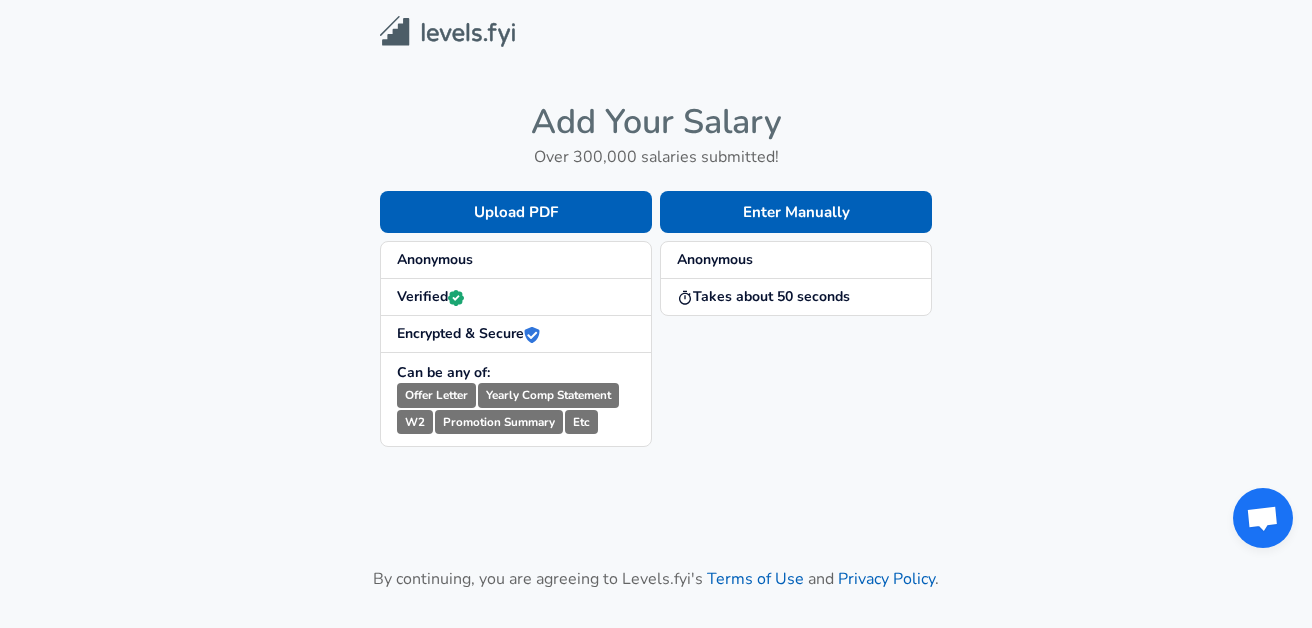 scroll, scrollTop: 358, scrollLeft: 0, axis: vertical 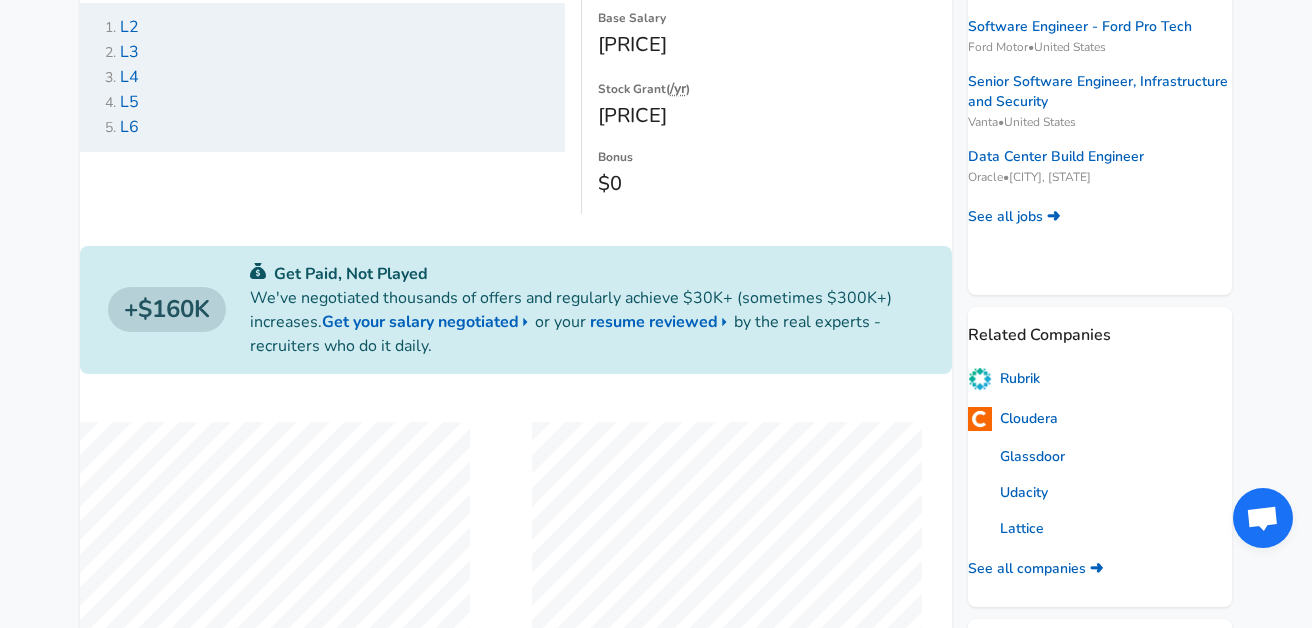 click on "Compare Levels" at bounding box center [504, -15] 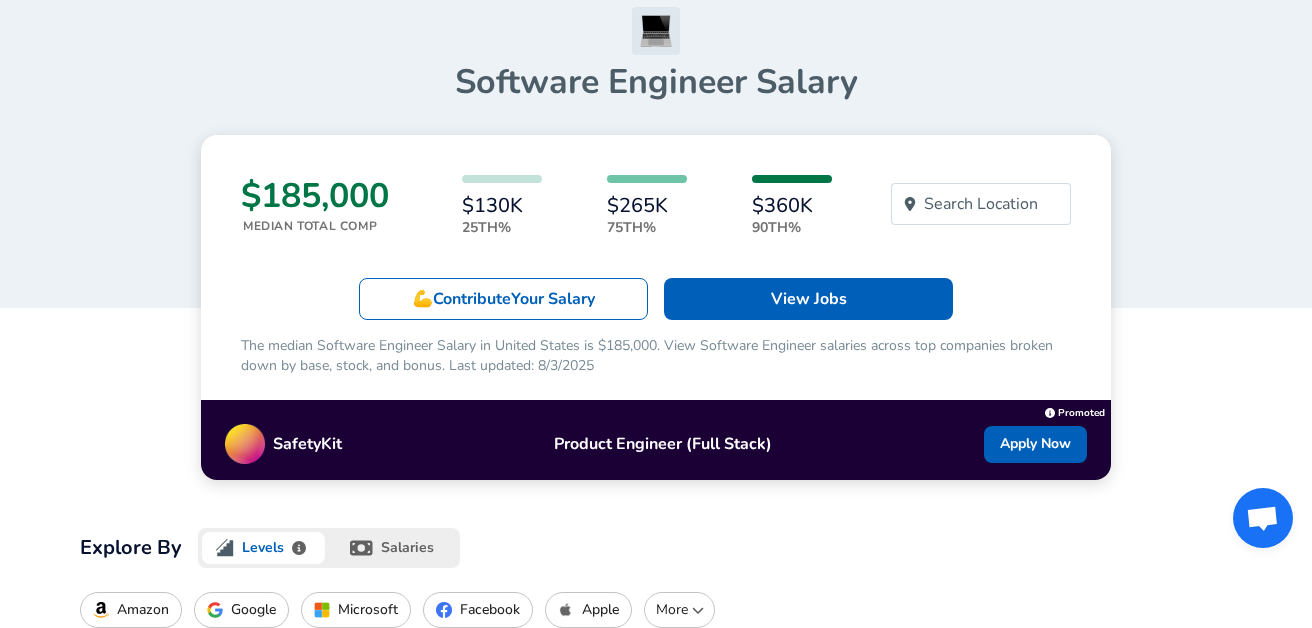 scroll, scrollTop: 89, scrollLeft: 0, axis: vertical 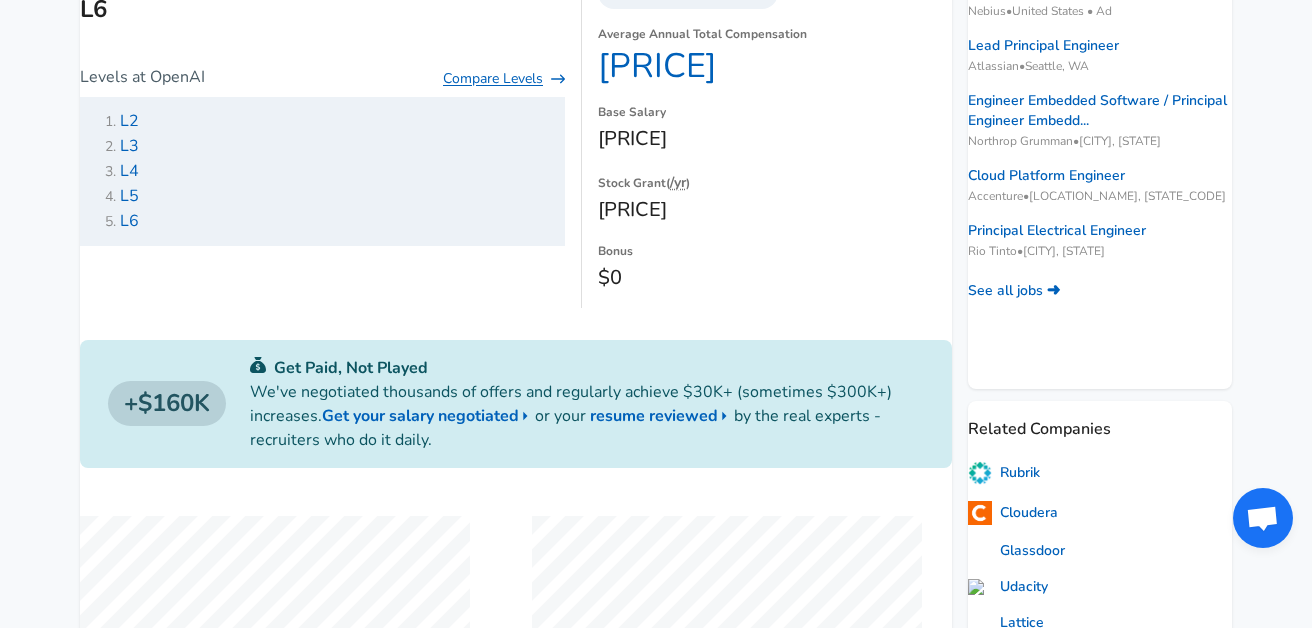 click on "Compare Levels" at bounding box center (504, 79) 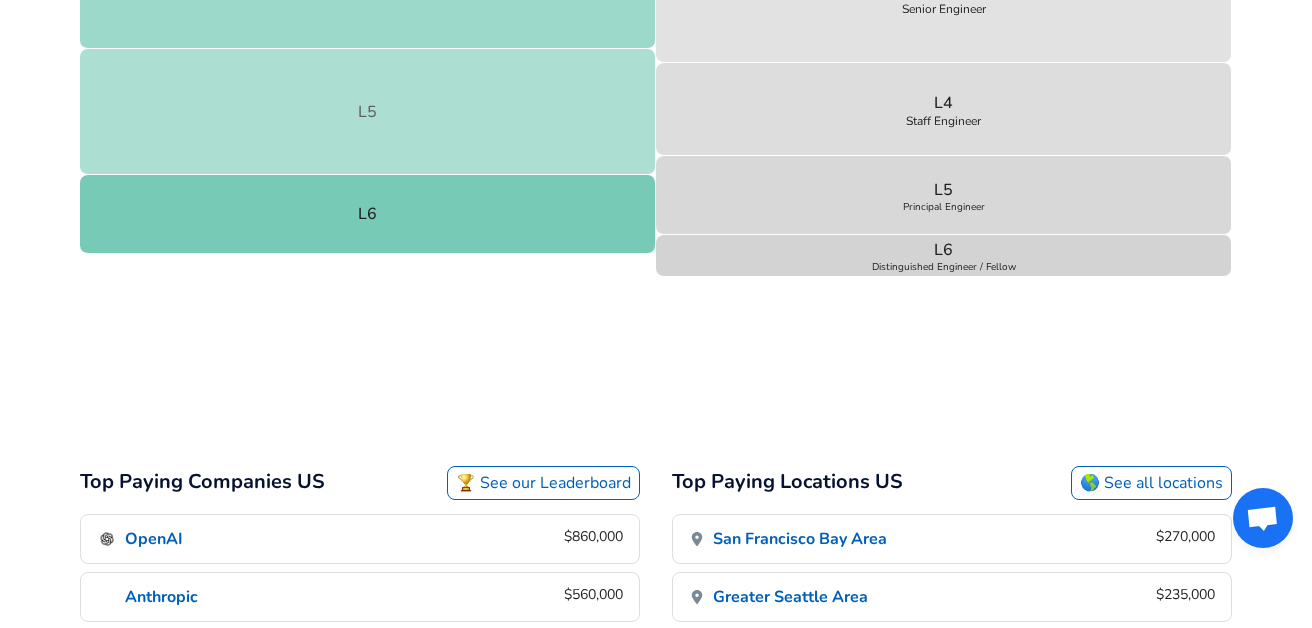 scroll, scrollTop: 1183, scrollLeft: 0, axis: vertical 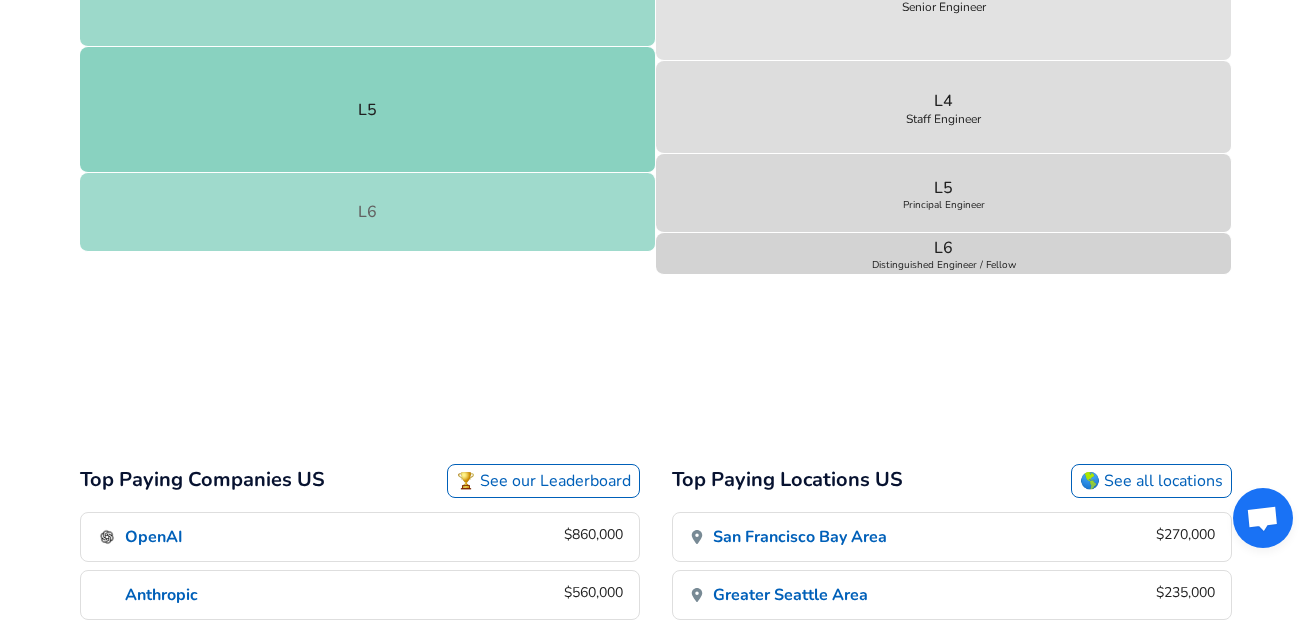 click on "L6" at bounding box center [367, 212] 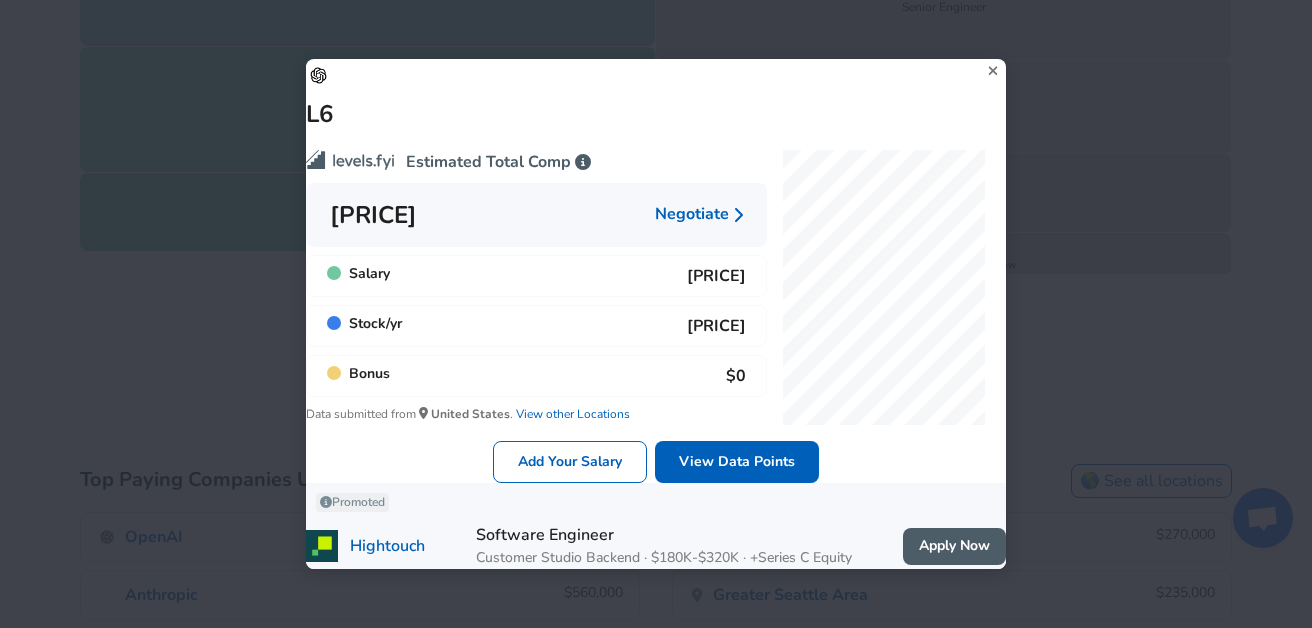 scroll, scrollTop: 189, scrollLeft: 0, axis: vertical 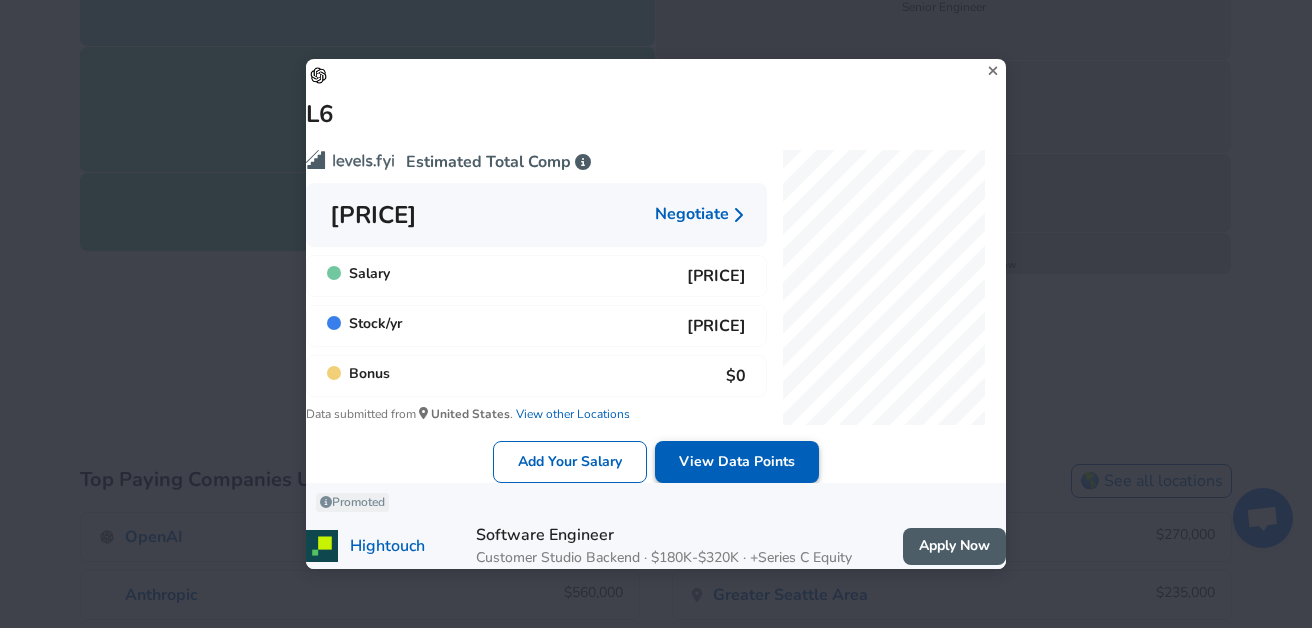click on "View Data Points" at bounding box center (737, 462) 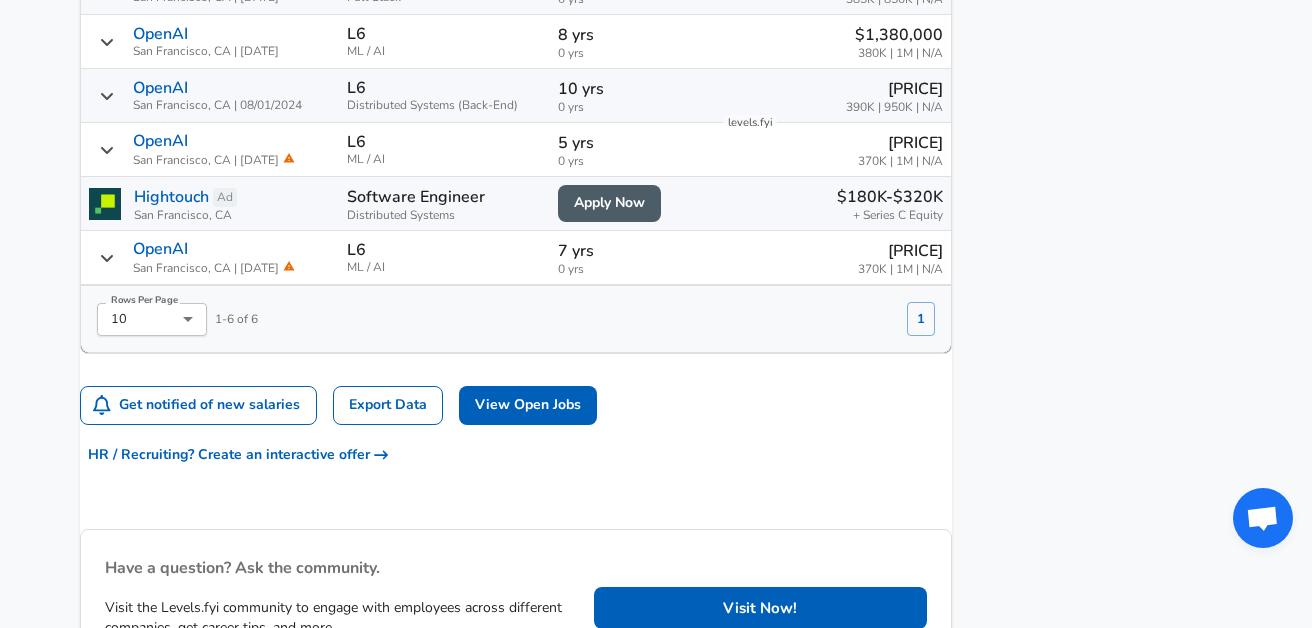 scroll, scrollTop: 1401, scrollLeft: 0, axis: vertical 